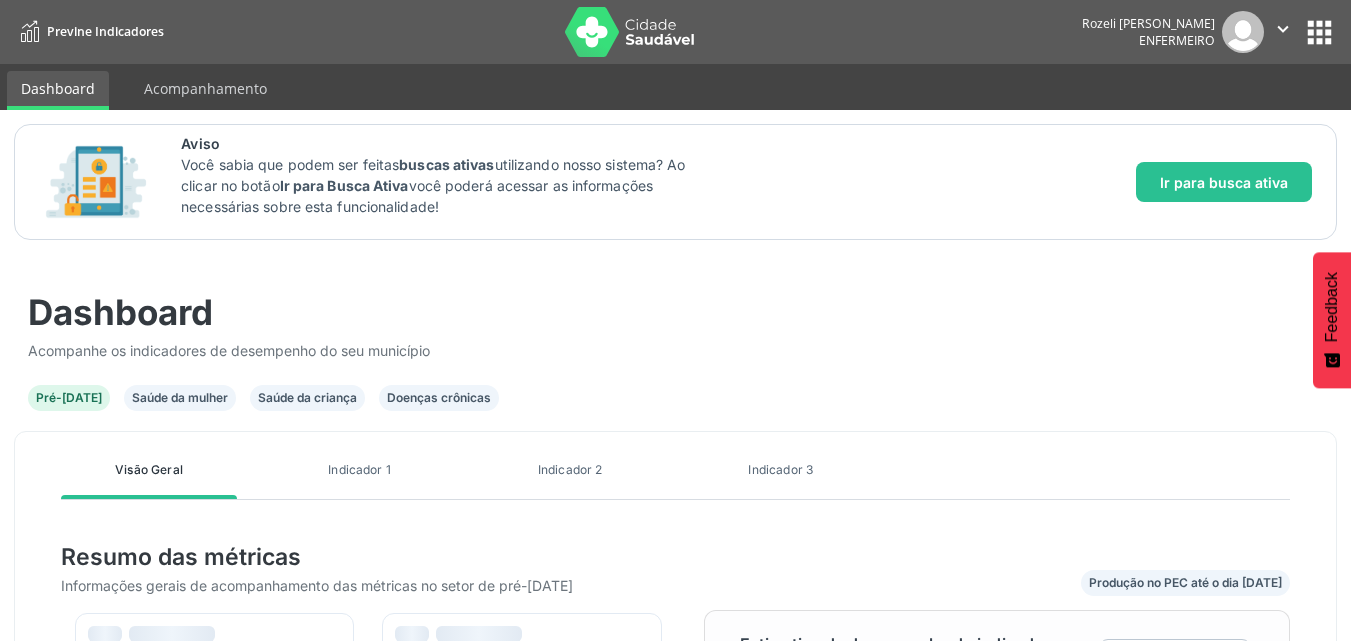 scroll, scrollTop: 0, scrollLeft: 0, axis: both 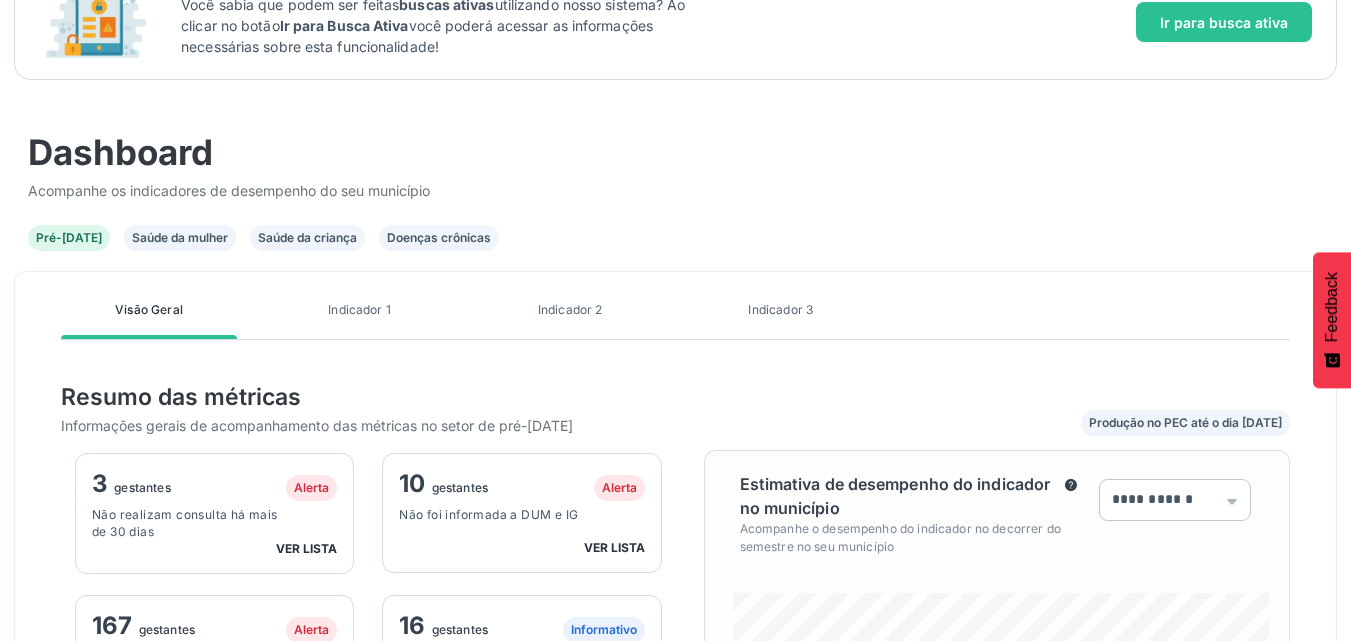 click on "Saúde da criança" at bounding box center (307, 238) 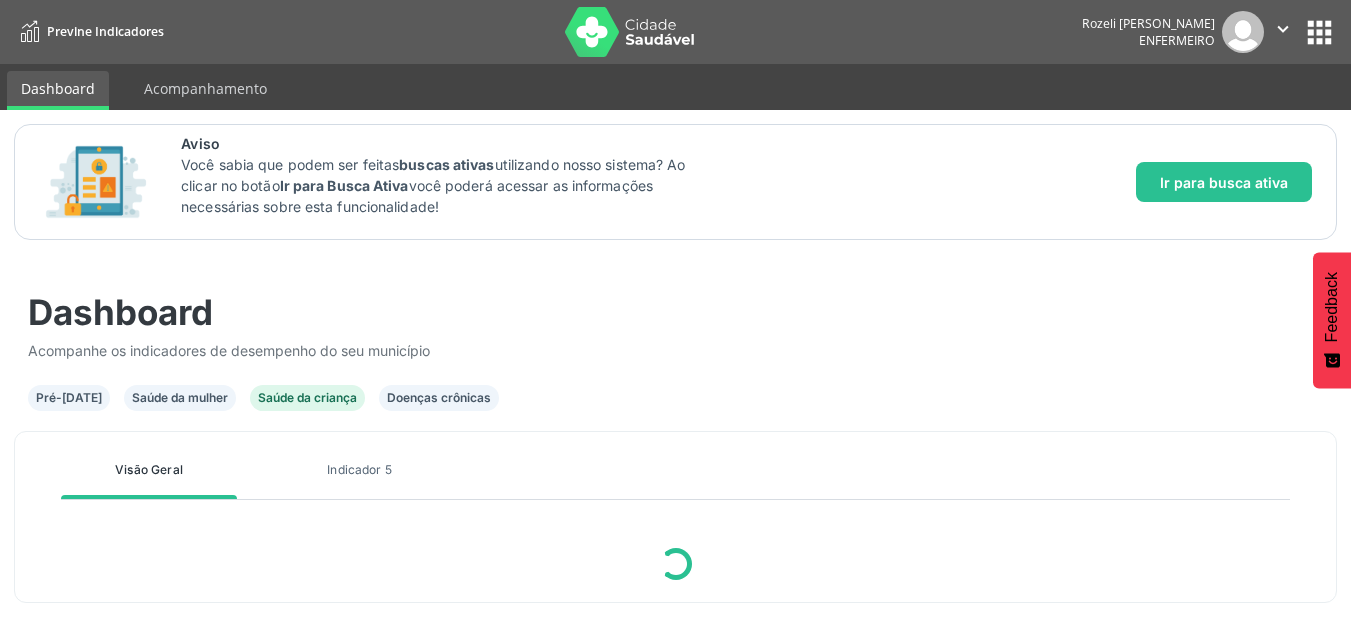 scroll, scrollTop: 0, scrollLeft: 0, axis: both 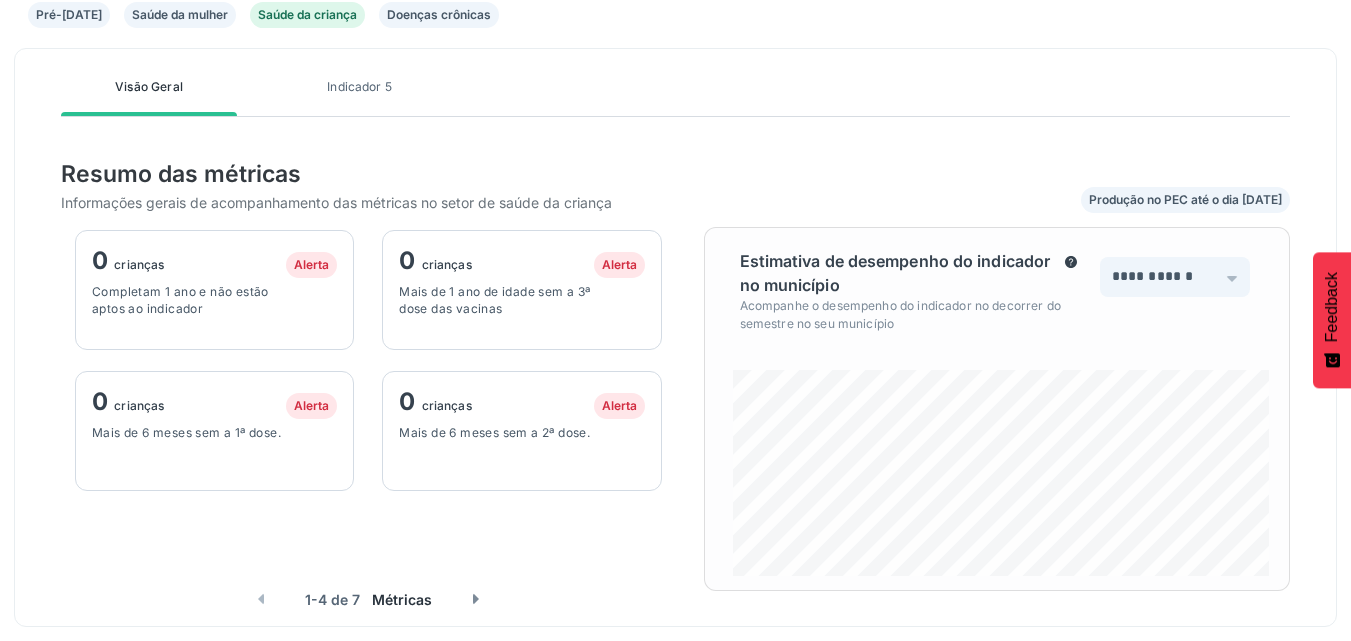 click on "Completam 1 ano e não estão aptos ao indicador" at bounding box center (190, 300) 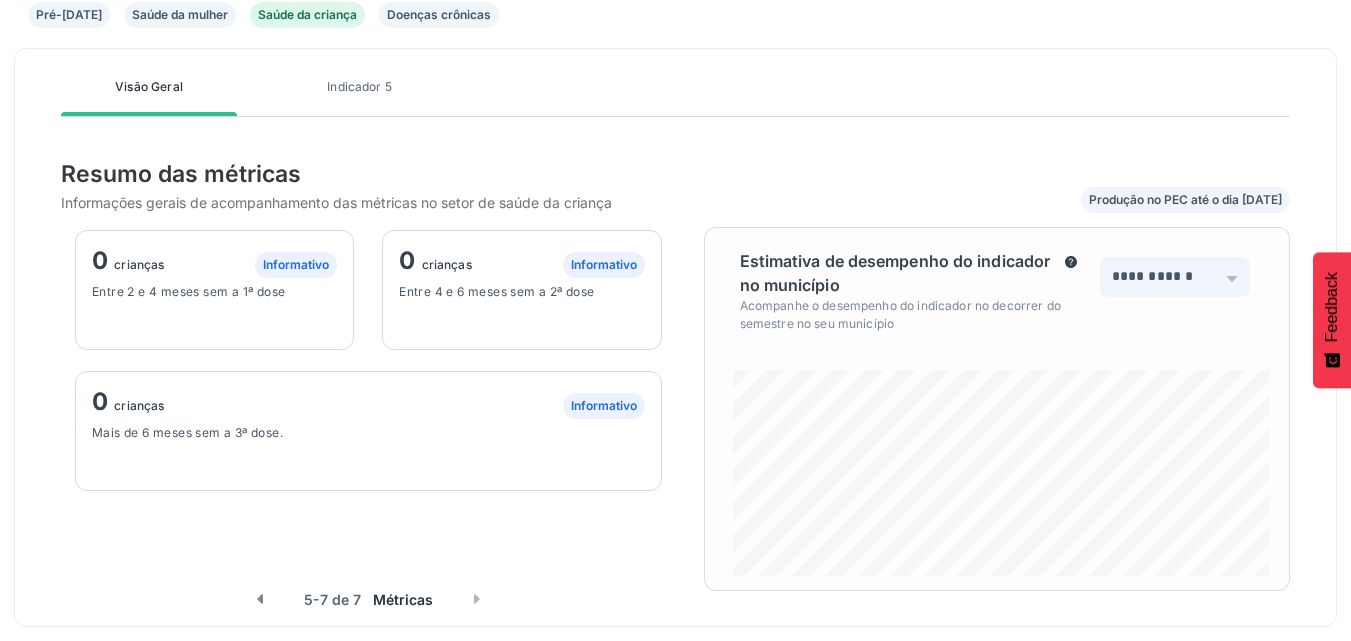 click at bounding box center [477, 599] 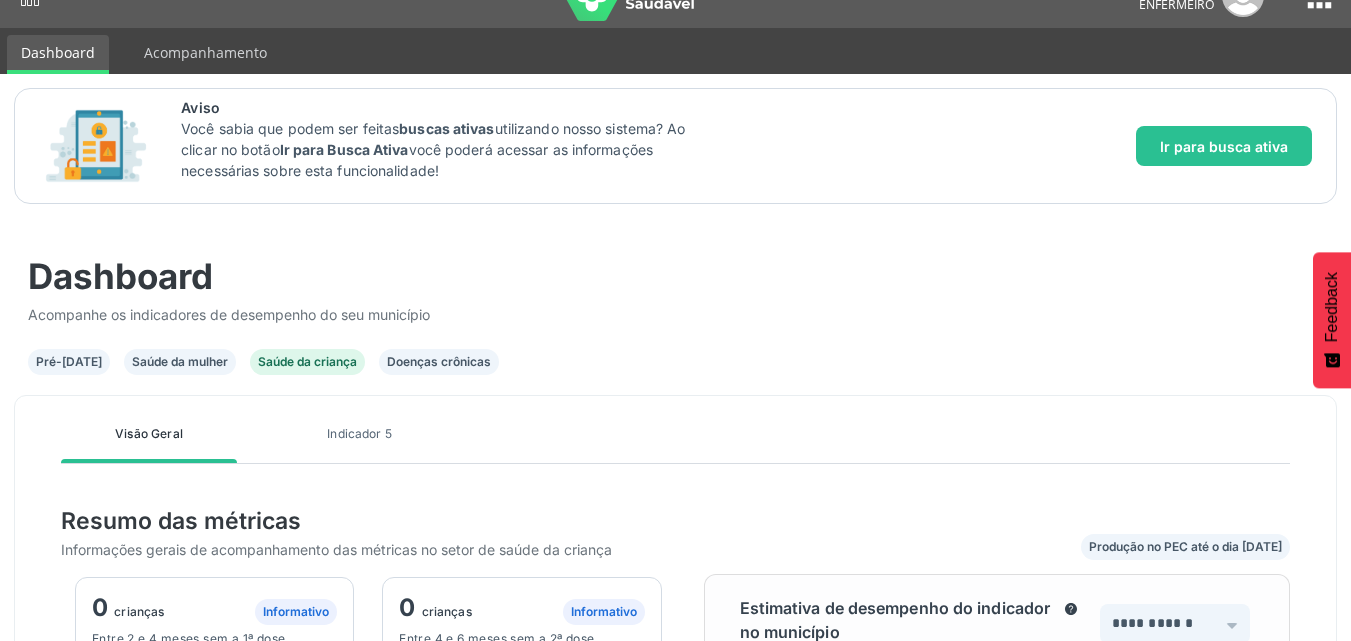 scroll, scrollTop: 23, scrollLeft: 0, axis: vertical 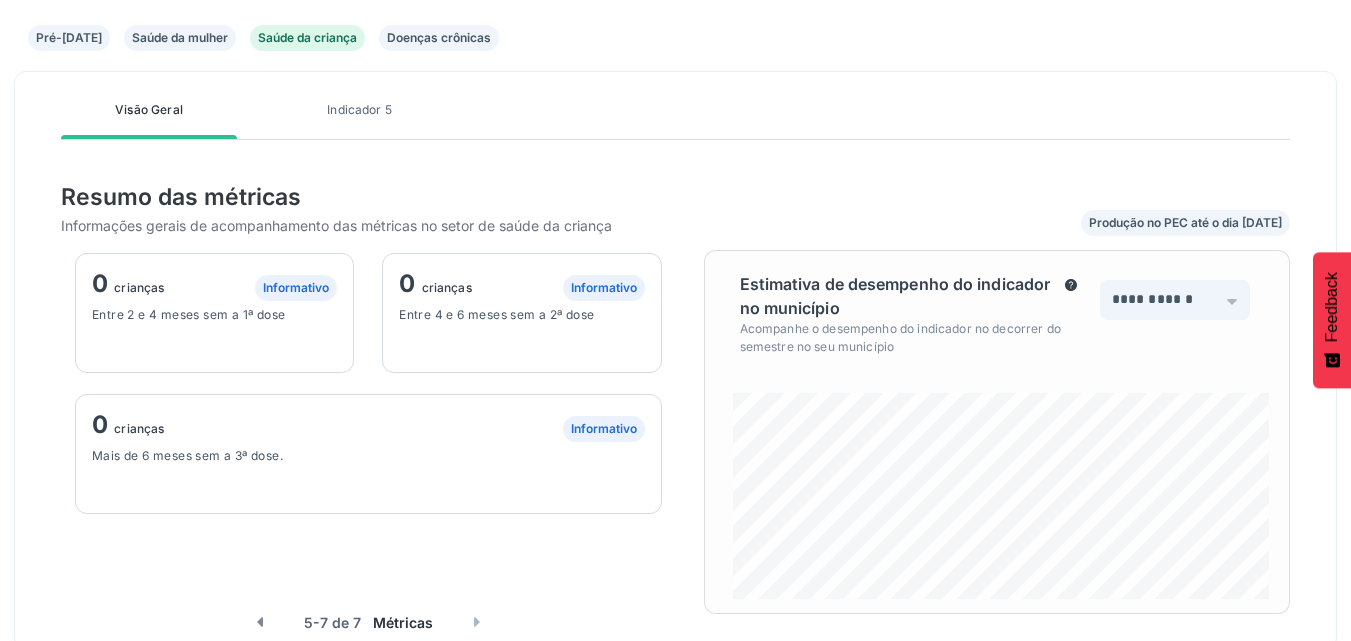 click at bounding box center (260, 622) 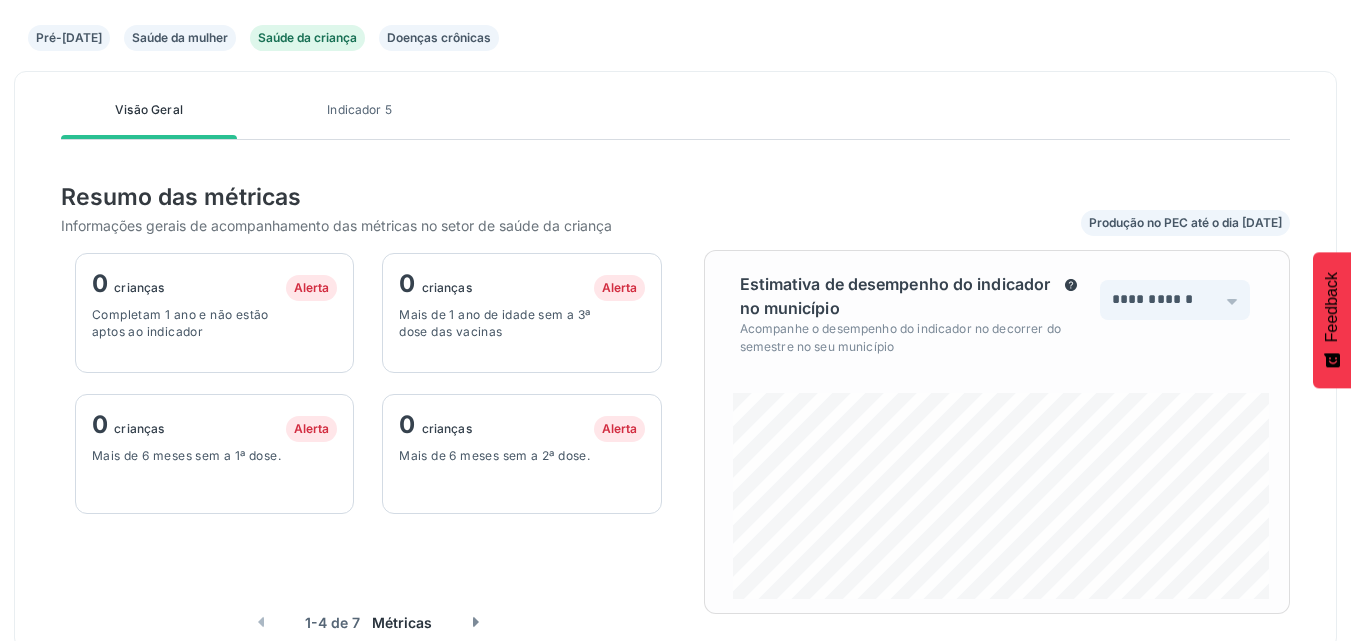 click at bounding box center [261, 622] 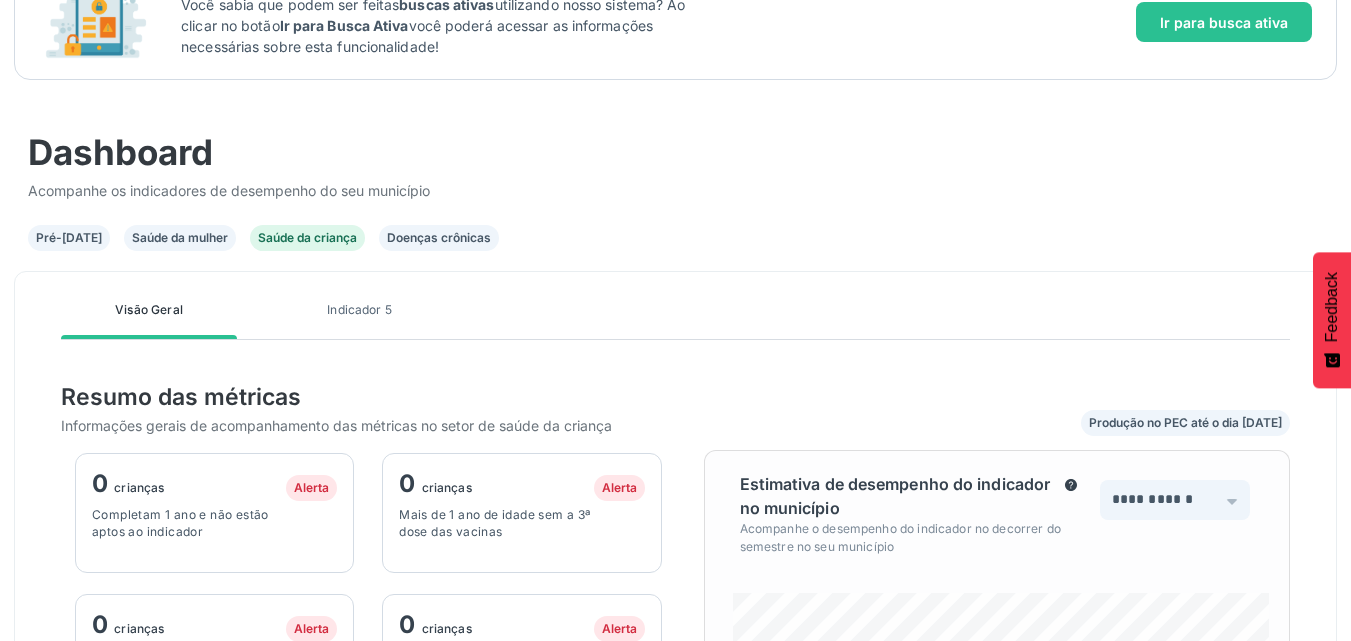scroll, scrollTop: 120, scrollLeft: 0, axis: vertical 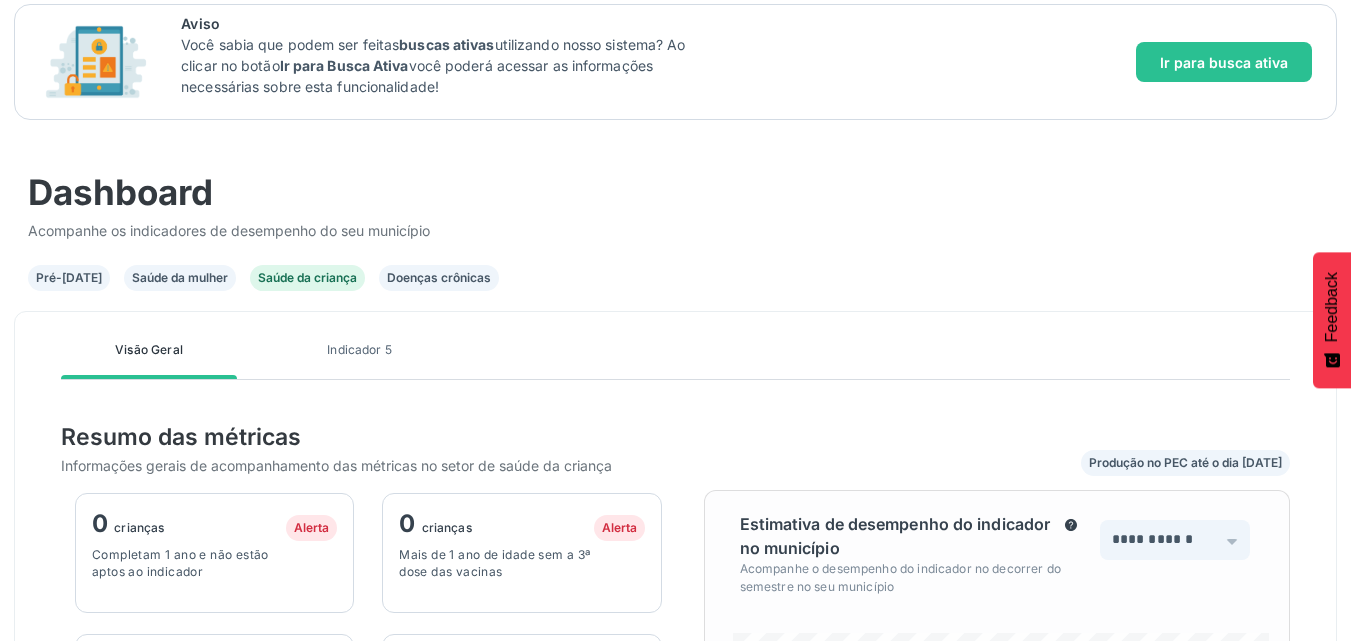click on "Saúde da mulher" at bounding box center [180, 278] 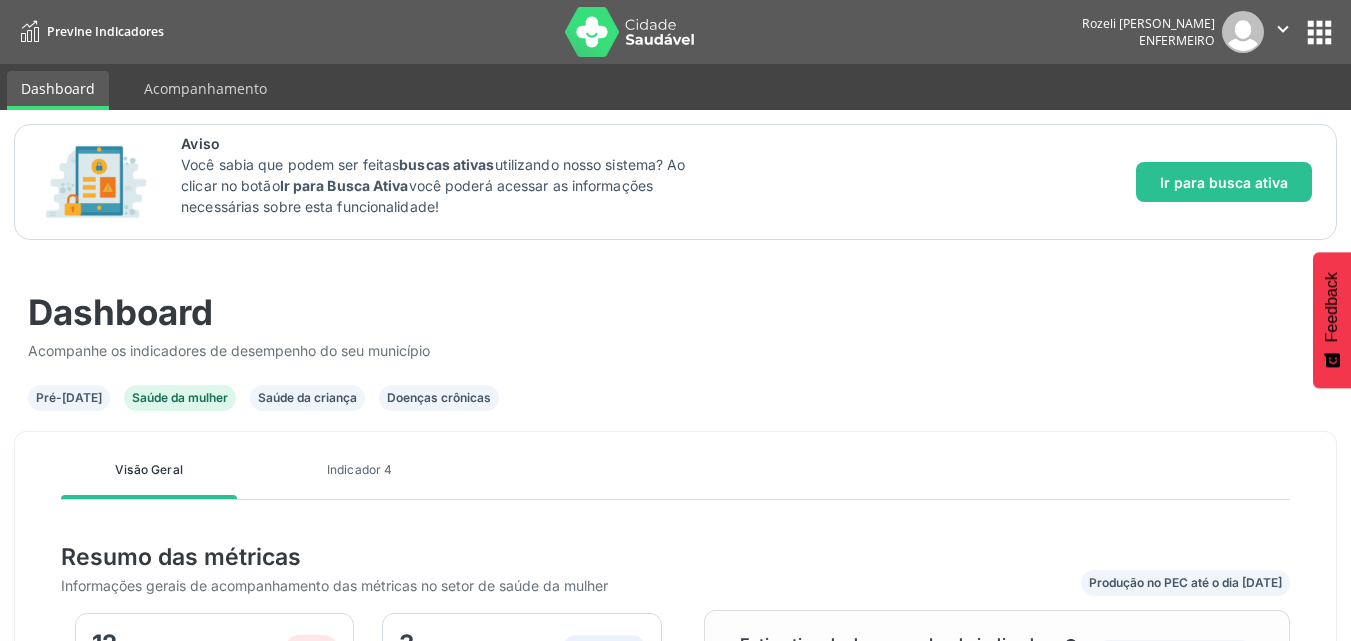 scroll, scrollTop: 999638, scrollLeft: 999415, axis: both 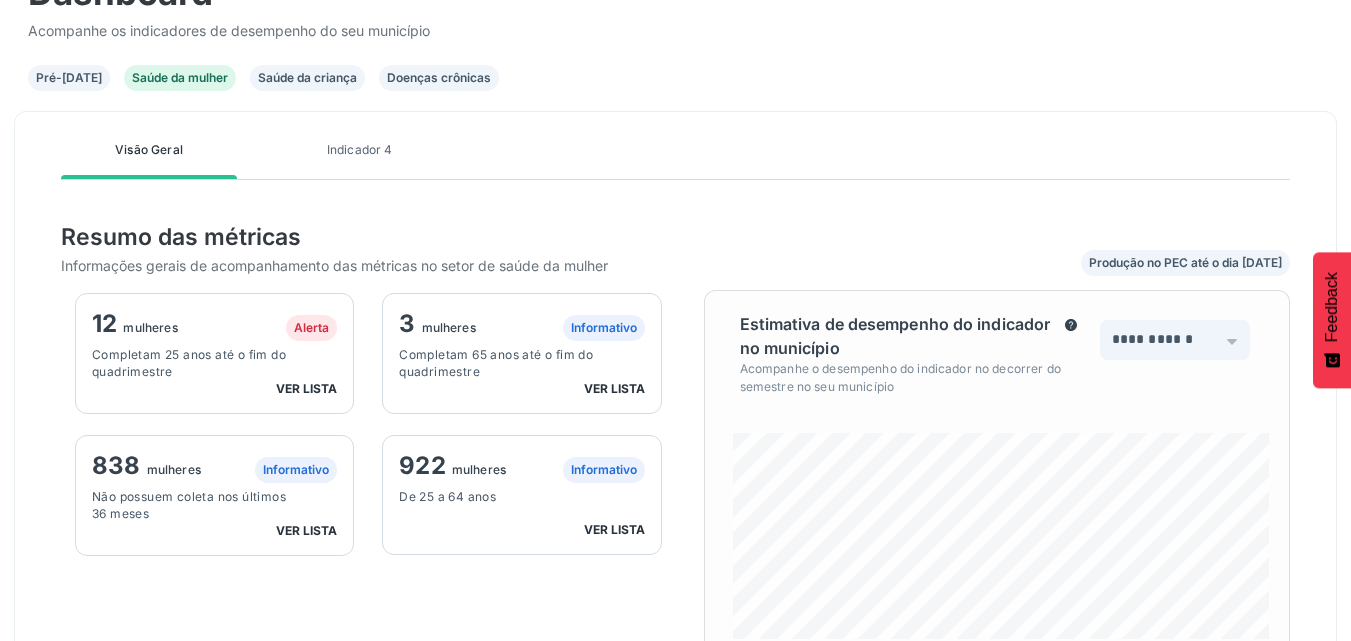 click on "ver lista" at bounding box center [614, 529] 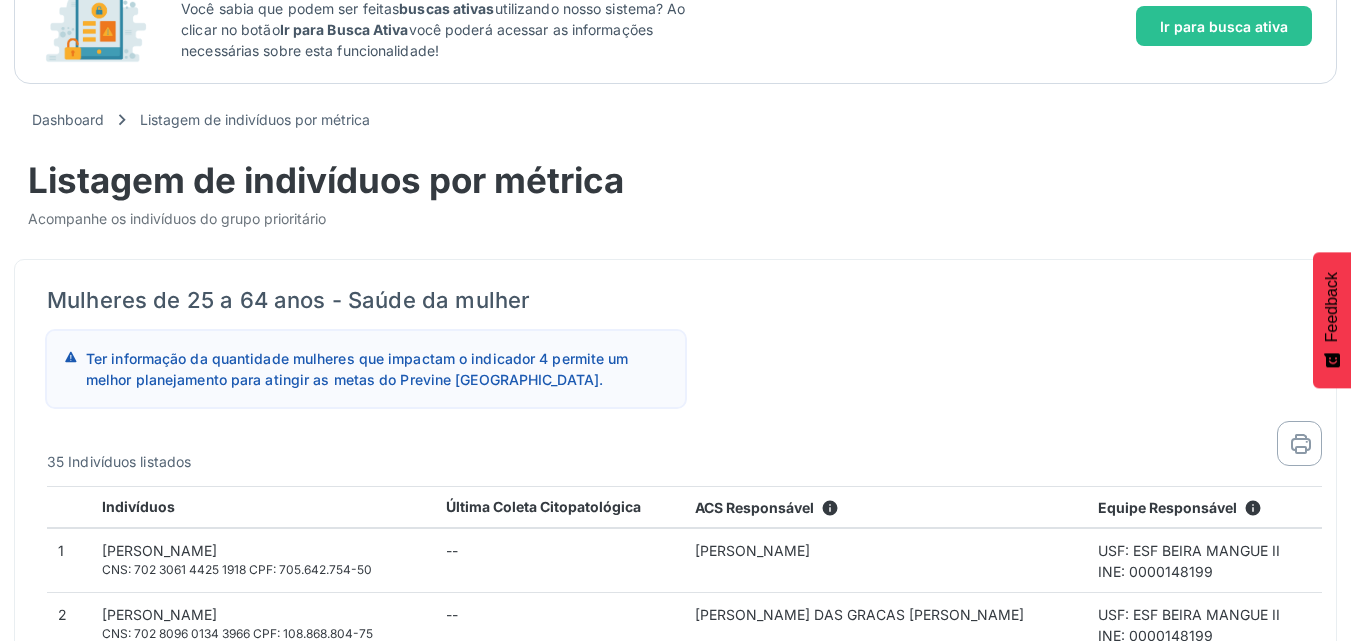 scroll, scrollTop: 320, scrollLeft: 0, axis: vertical 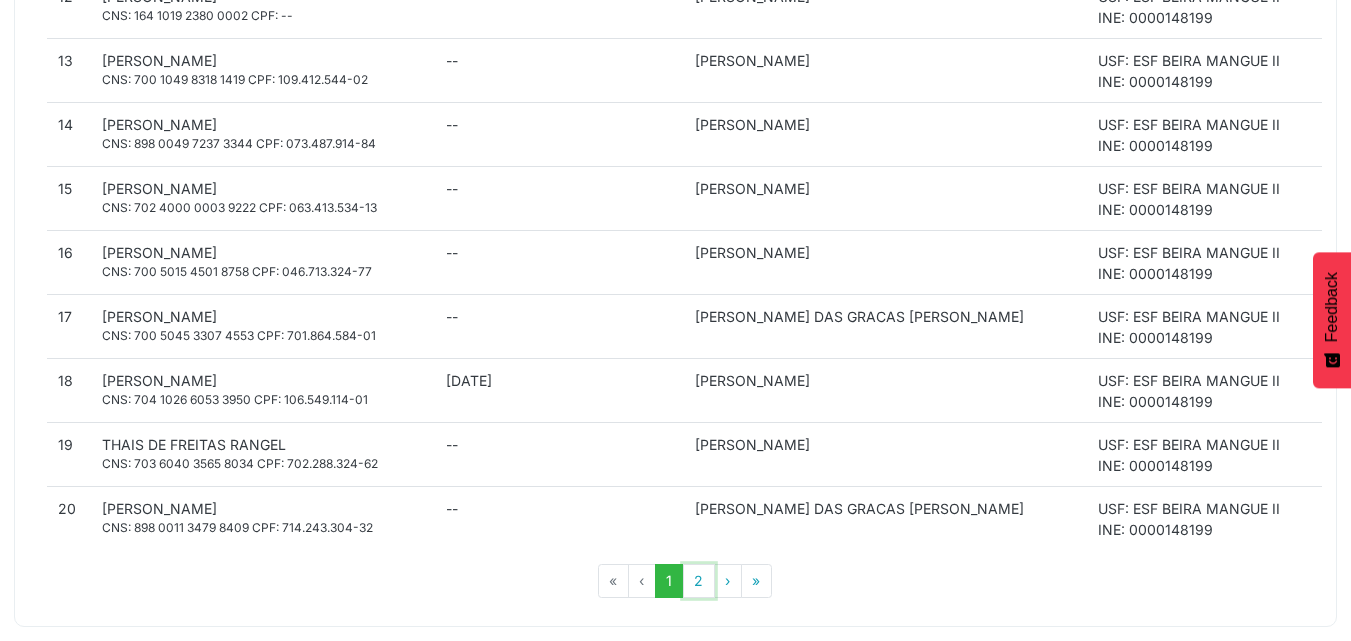 drag, startPoint x: 707, startPoint y: 585, endPoint x: 643, endPoint y: 610, distance: 68.70953 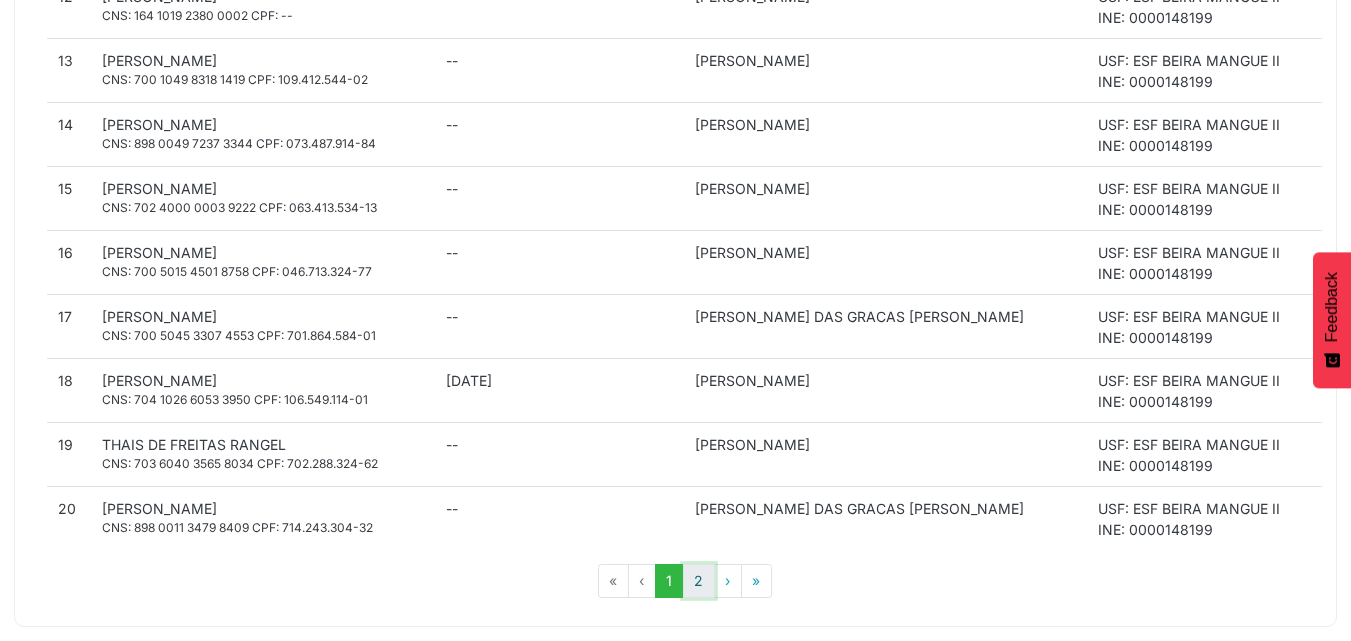 click on "2" at bounding box center [699, 581] 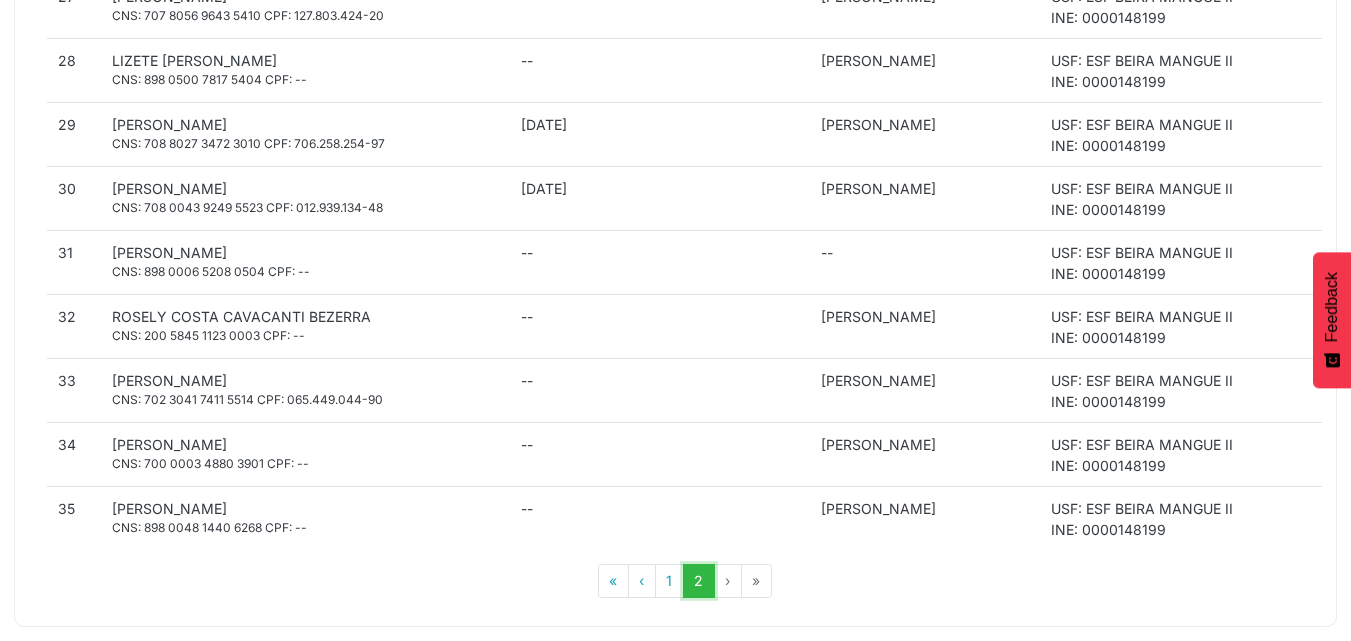 scroll, scrollTop: 1094, scrollLeft: 0, axis: vertical 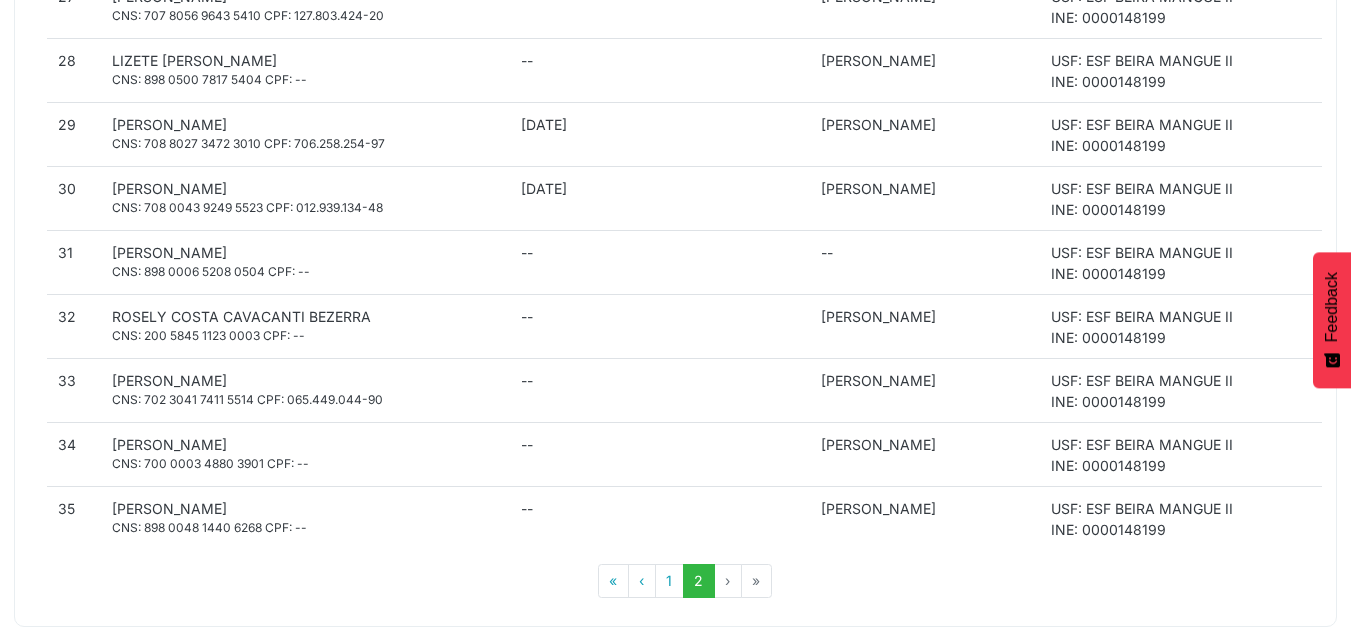 click on "Mulheres de 25 a 64 anos - Saúde da mulher
Ter informação da quantidade mulheres que impactam o
indicador 4 permite um melhor planejamento para atingir
as metas do Previne [GEOGRAPHIC_DATA].
35 Indivíduos listados
printer-outline icon
PDF
CSV
Indivíduos
Última coleta citopatológica
ACS responsável
info
Equipe responsável
info
21
[PERSON_NAME]
CNS: 709 5036 9457 7770
CPF: 056.187.654-11
--
[PERSON_NAME]
USF: ESF BEIRA MANGUE II
INE: 0000148199
22
[PERSON_NAME]
CNS: 898 0040 9891 8643
CPF: 710.676.954-19
--
[PERSON_NAME]
USF: ESF BEIRA MANGUE II
INE: 0000148199
23
CINTIA [PERSON_NAME][GEOGRAPHIC_DATA]: 702 4025 6194 8428
--" at bounding box center [675, -26] 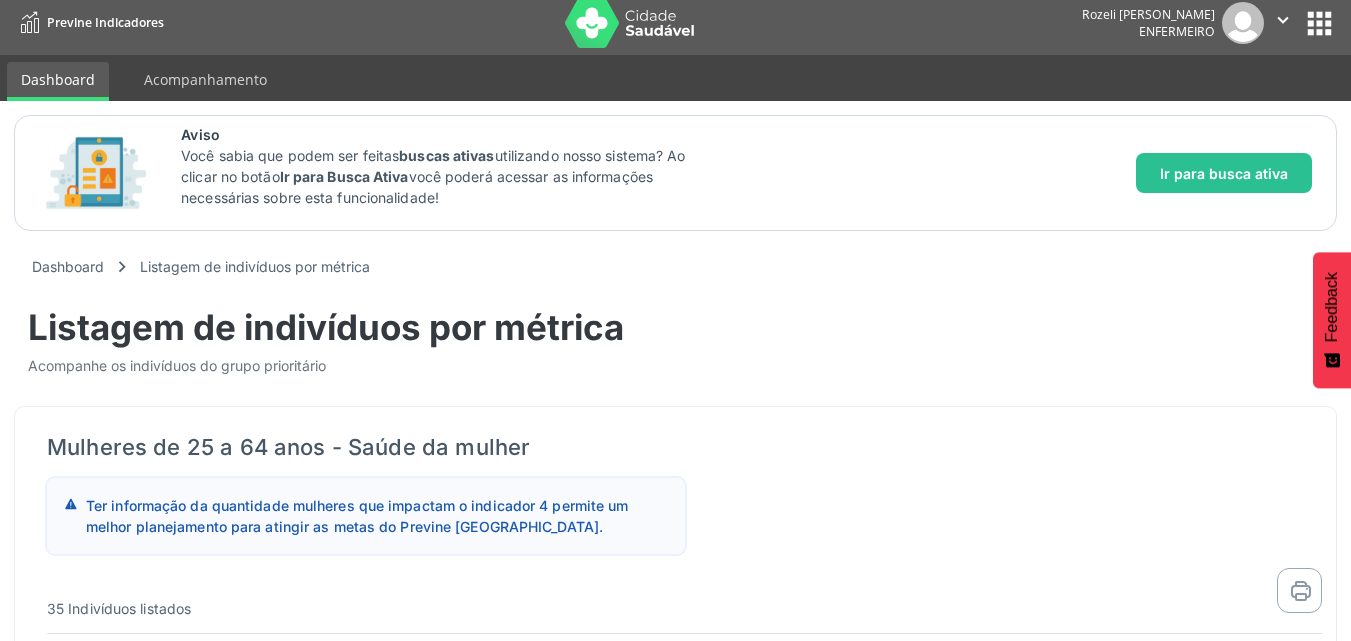 scroll, scrollTop: 0, scrollLeft: 0, axis: both 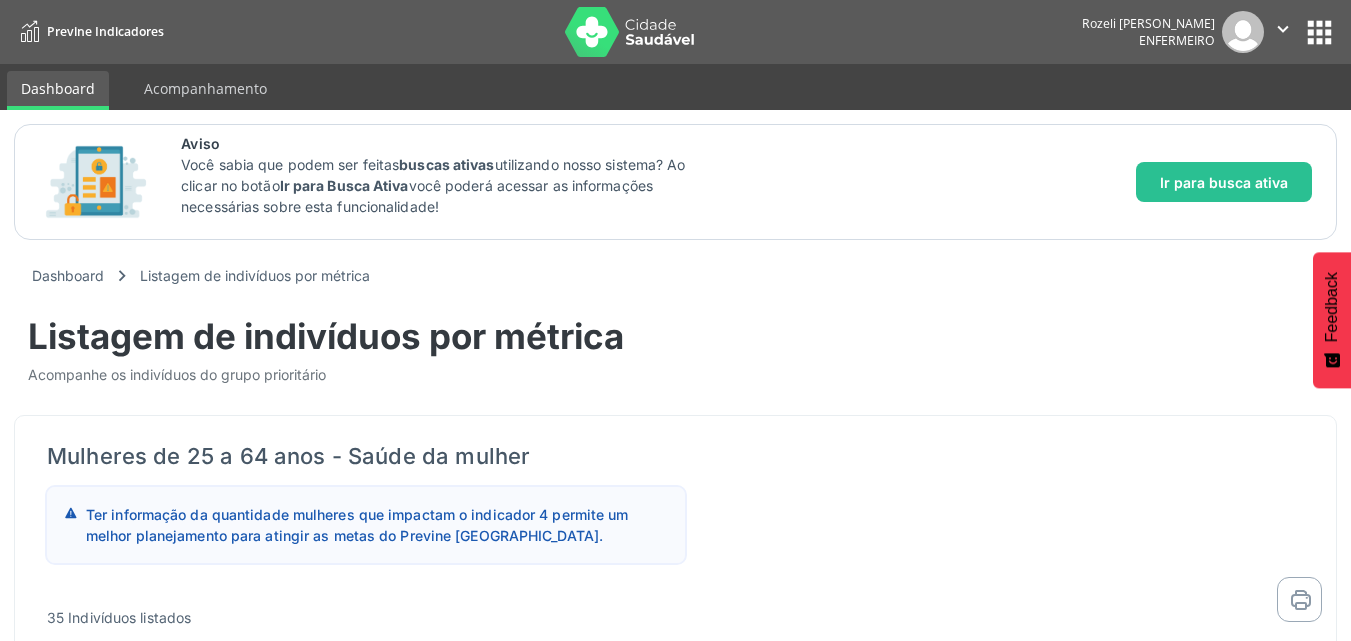 drag, startPoint x: 436, startPoint y: 176, endPoint x: 447, endPoint y: 210, distance: 35.735138 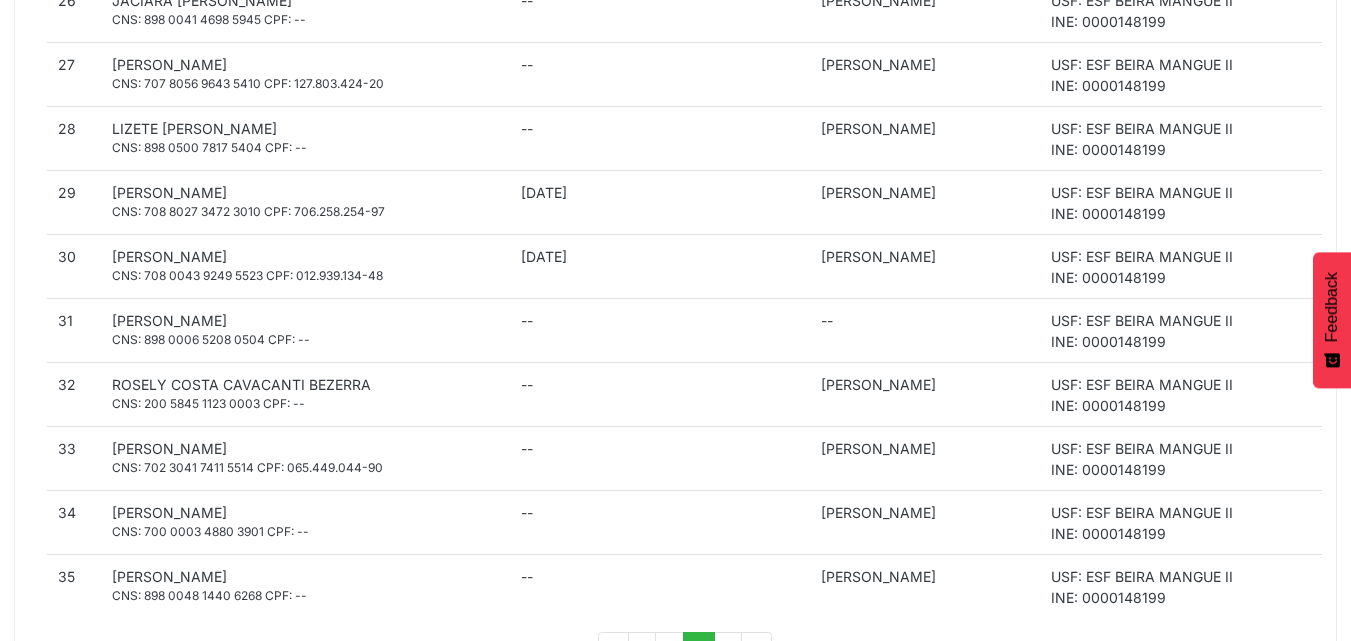 scroll, scrollTop: 1094, scrollLeft: 0, axis: vertical 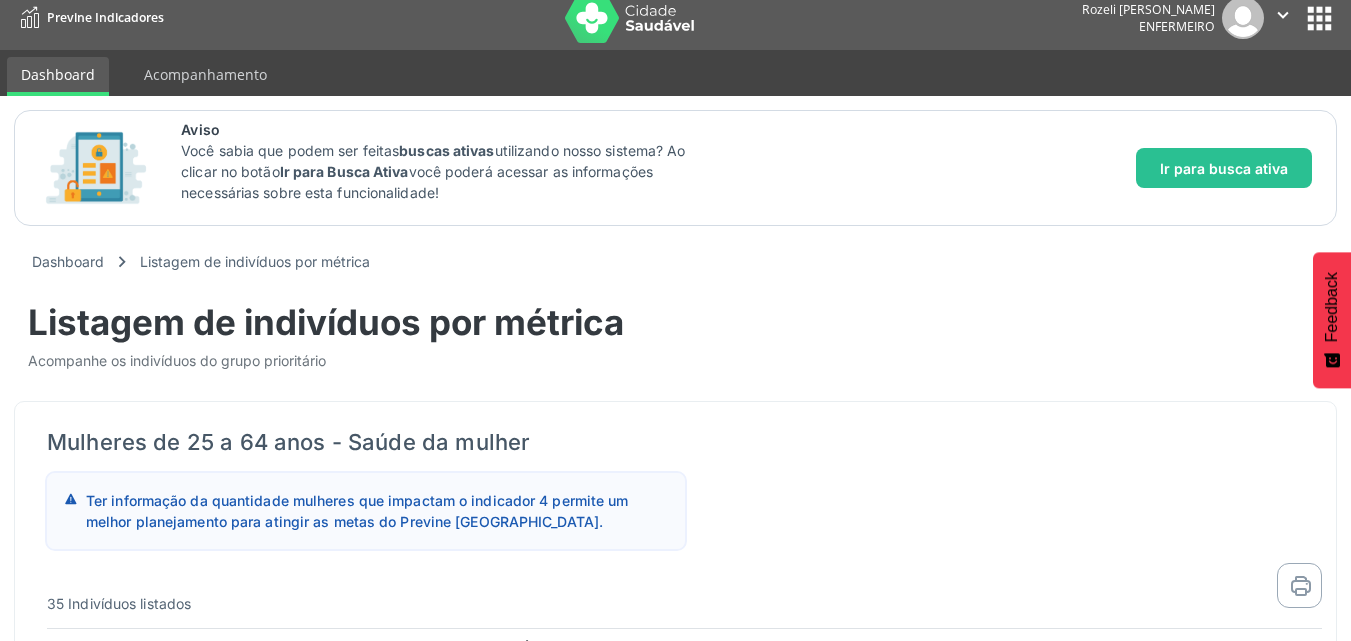 click on "Dashboard" at bounding box center [67, 261] 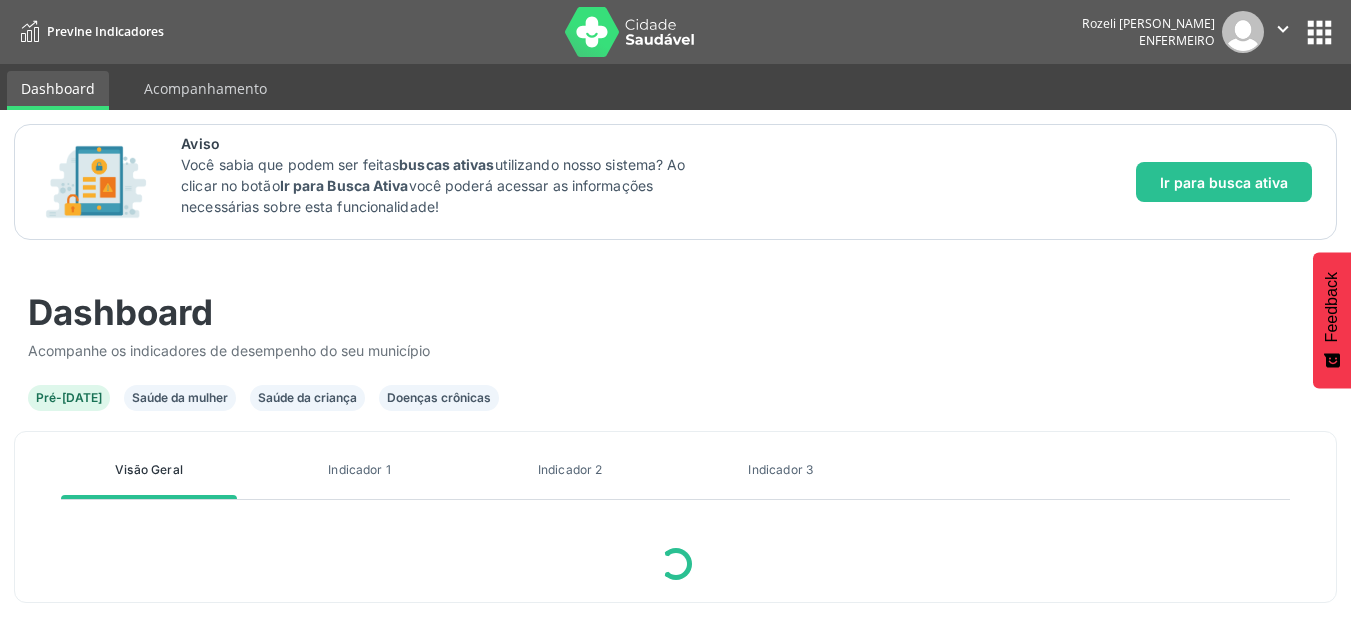 scroll, scrollTop: 0, scrollLeft: 0, axis: both 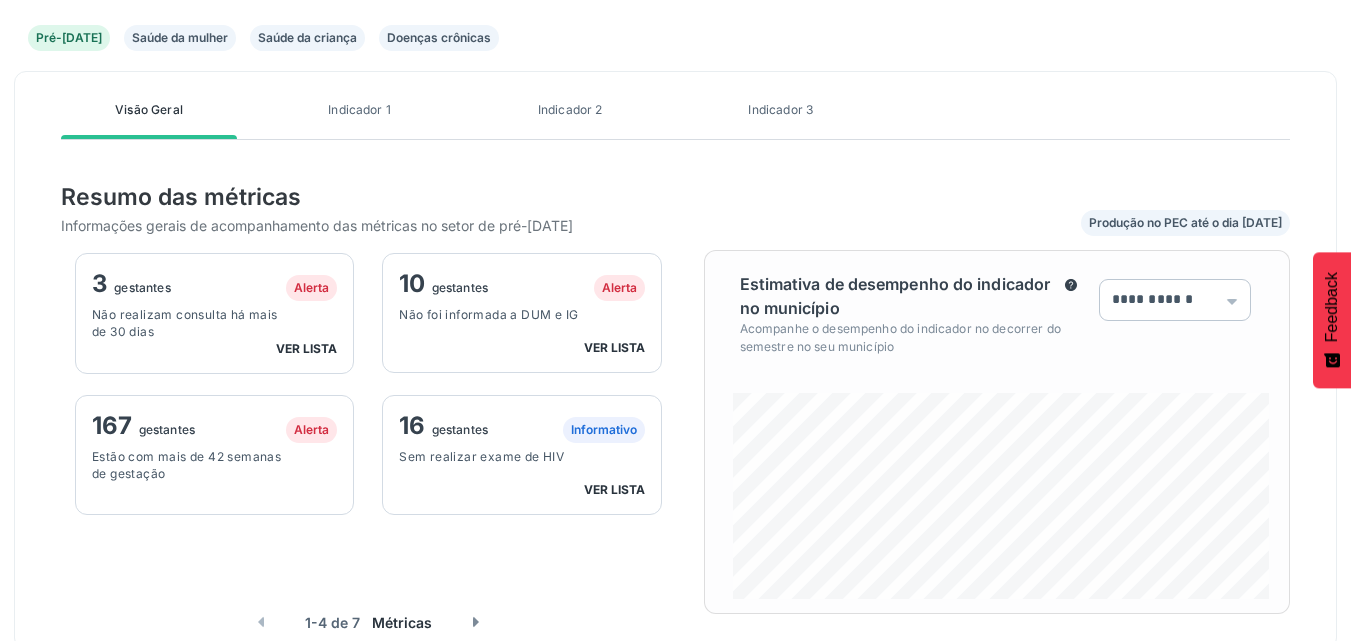 click on "ver lista" at bounding box center (306, 348) 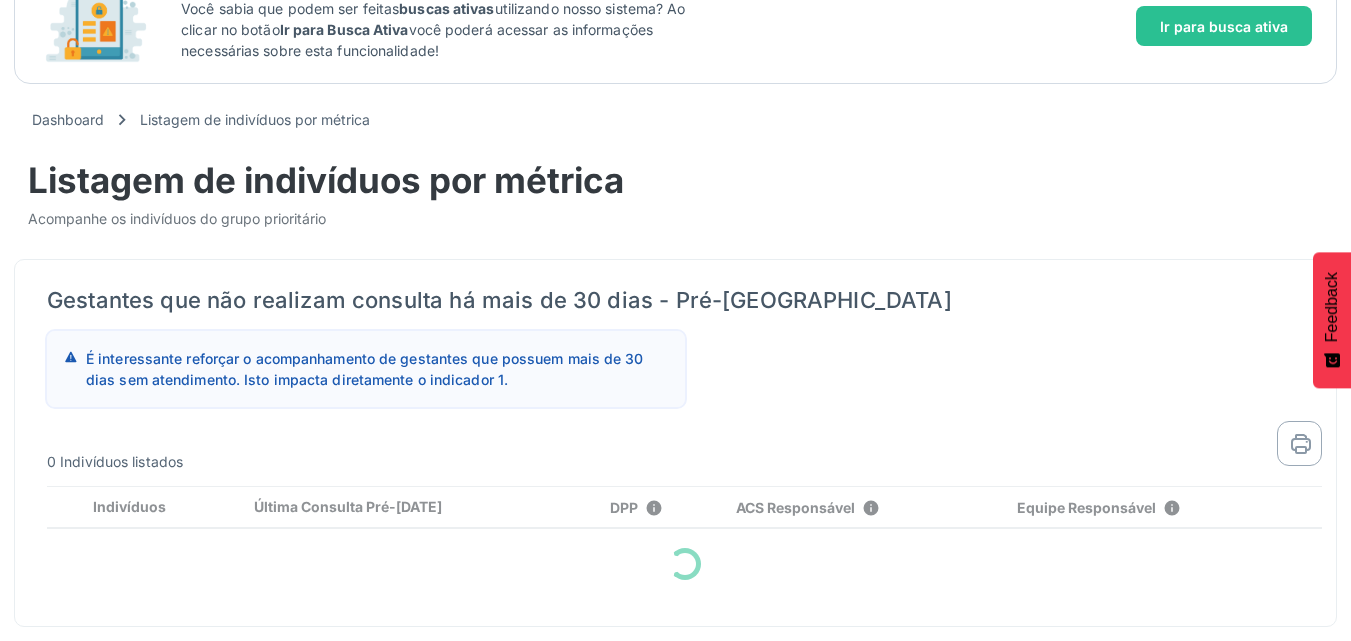 scroll, scrollTop: 278, scrollLeft: 0, axis: vertical 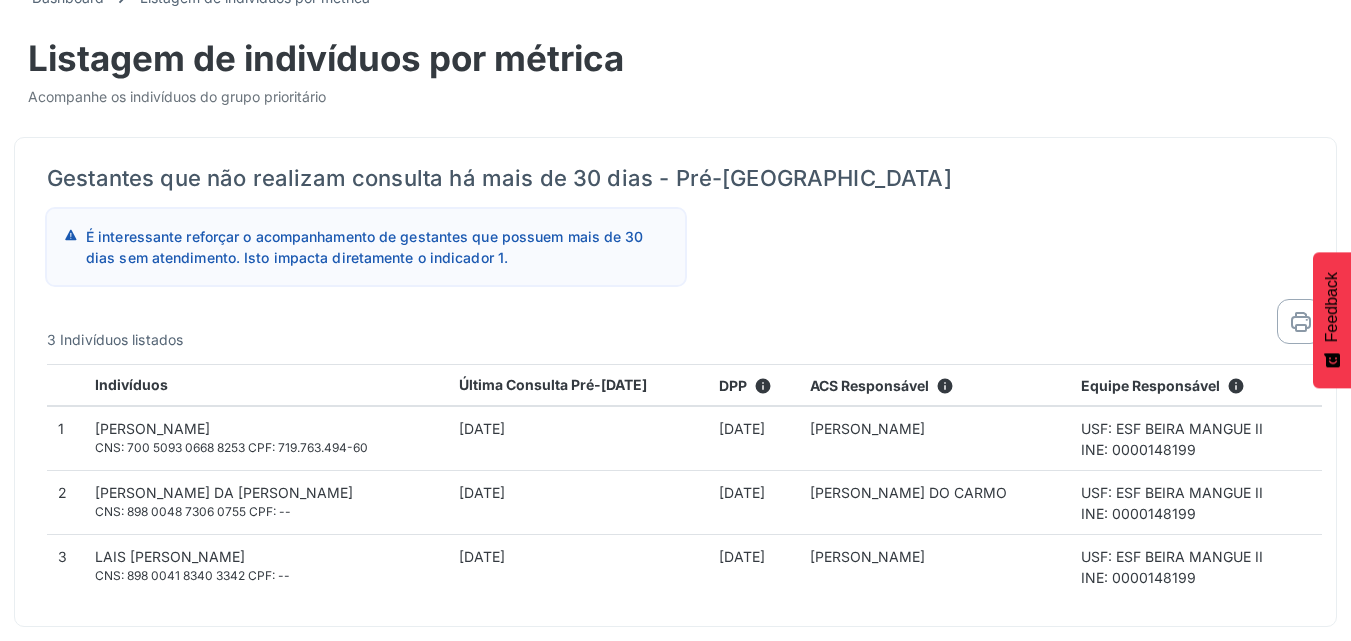 click on "É interessante reforçar o acompanhamento de gestantes que
possuem mais de 30 dias sem atendimento. Isto impacta
diretamente o indicador 1." at bounding box center [377, 247] 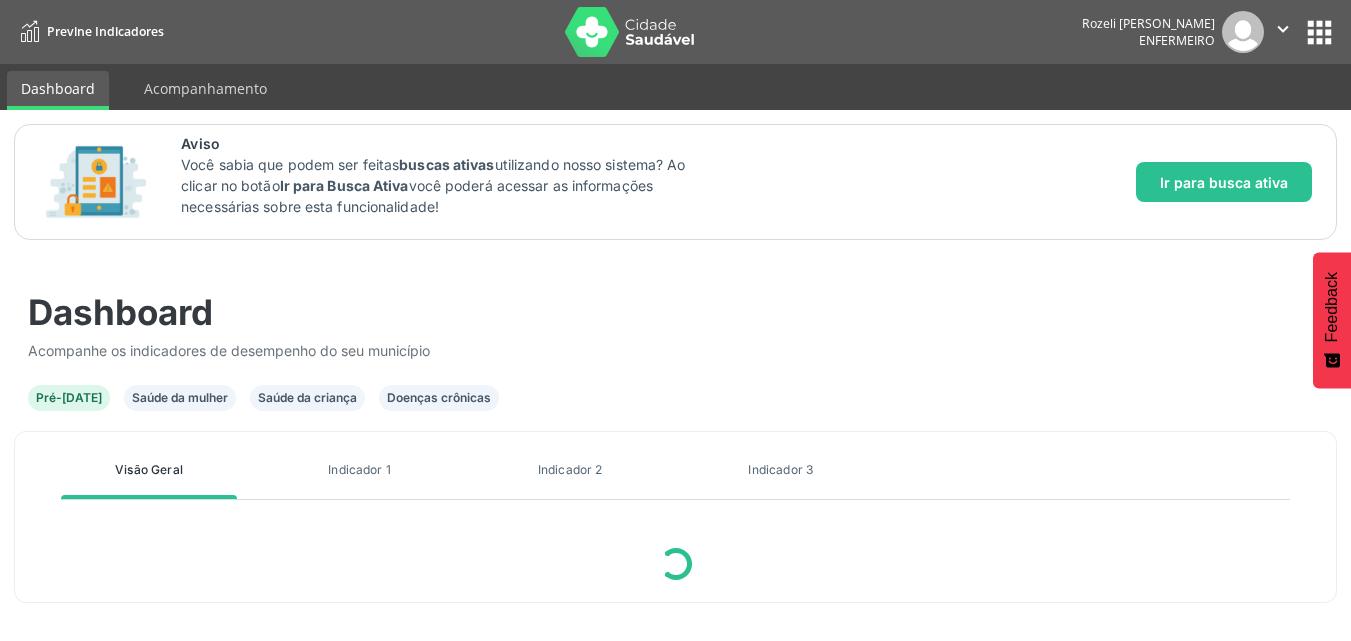 scroll, scrollTop: 0, scrollLeft: 0, axis: both 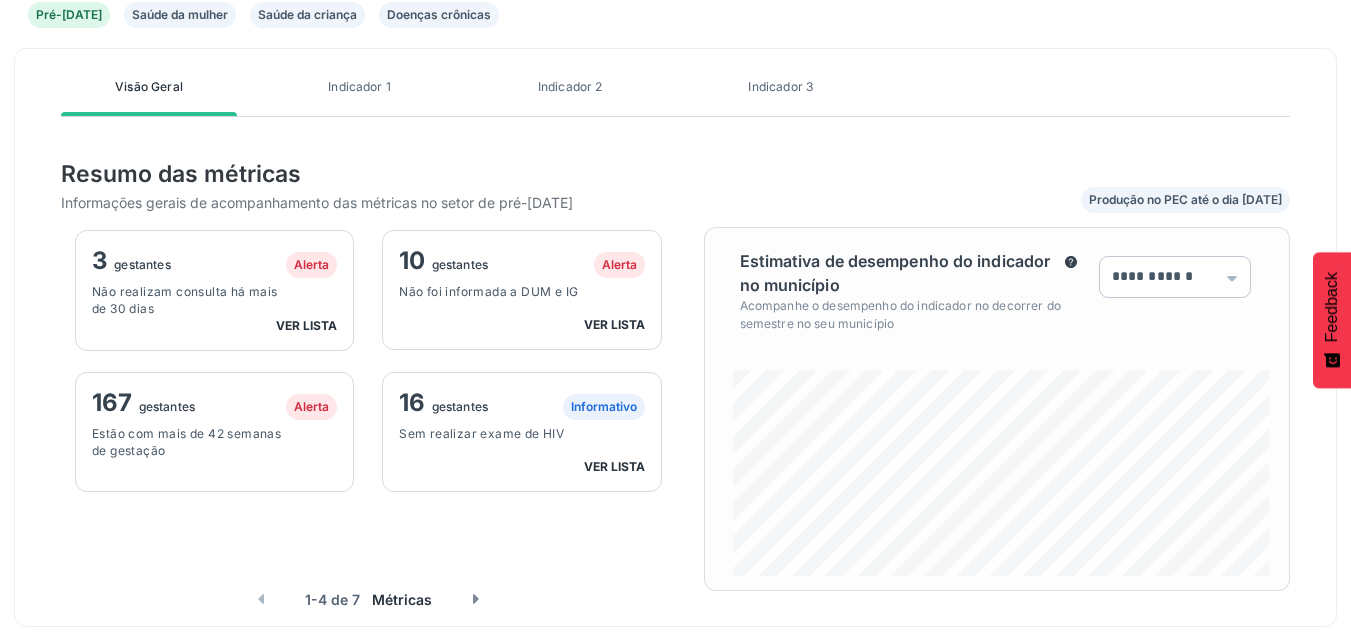 click on "ver lista" at bounding box center [614, 324] 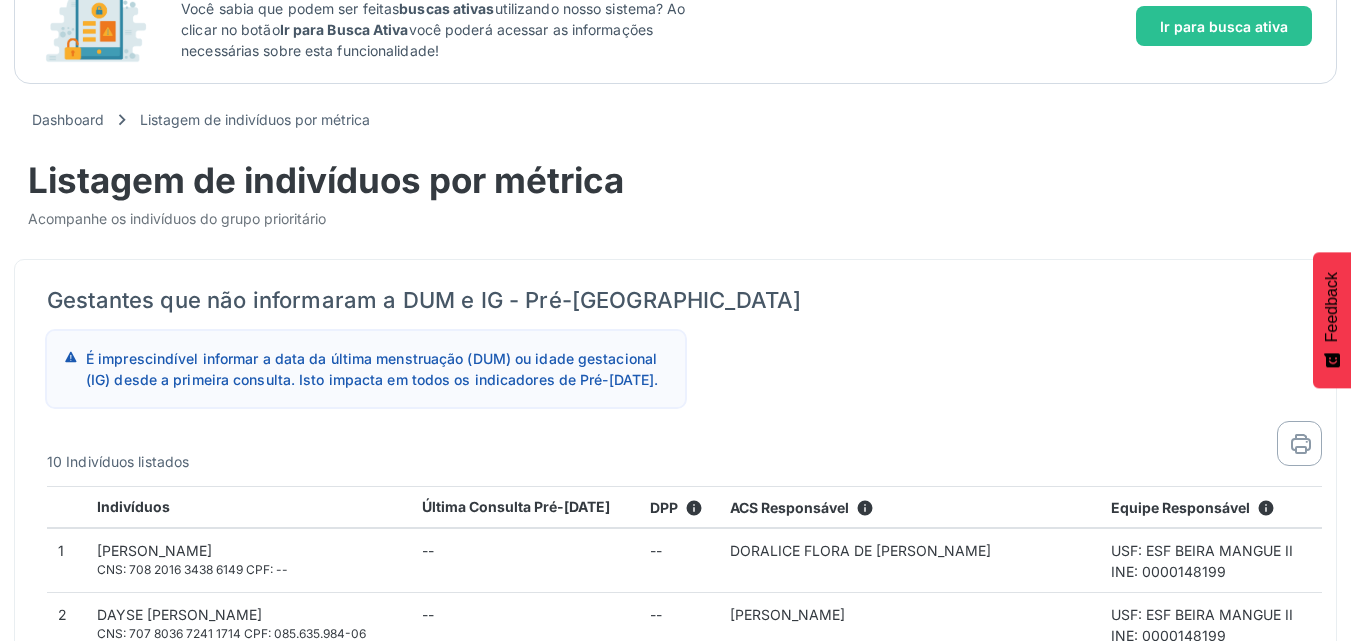 scroll, scrollTop: 383, scrollLeft: 0, axis: vertical 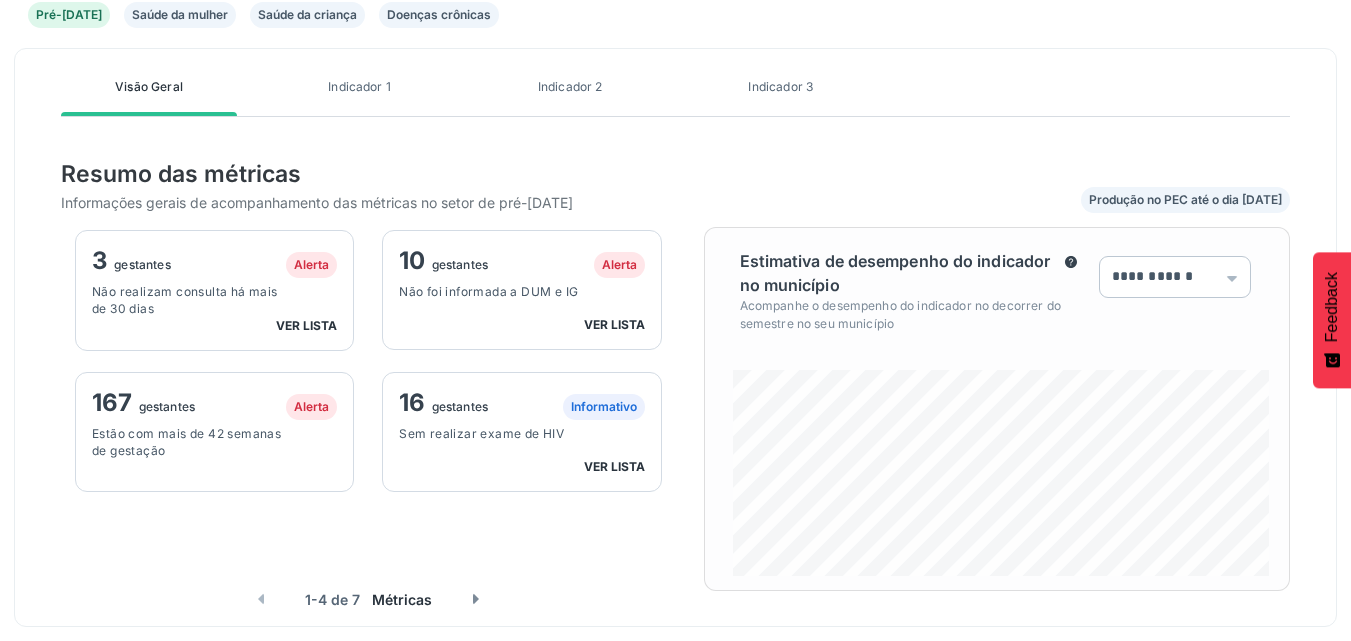 click on "ver lista" at bounding box center (614, 466) 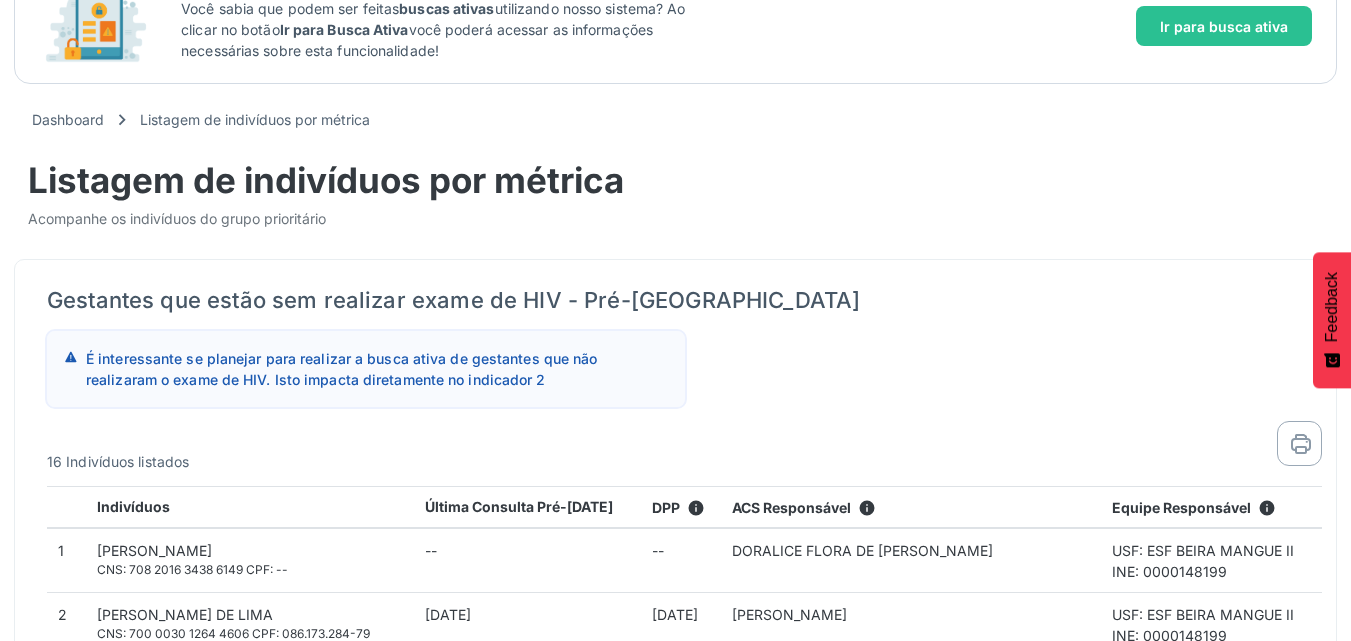 scroll, scrollTop: 383, scrollLeft: 0, axis: vertical 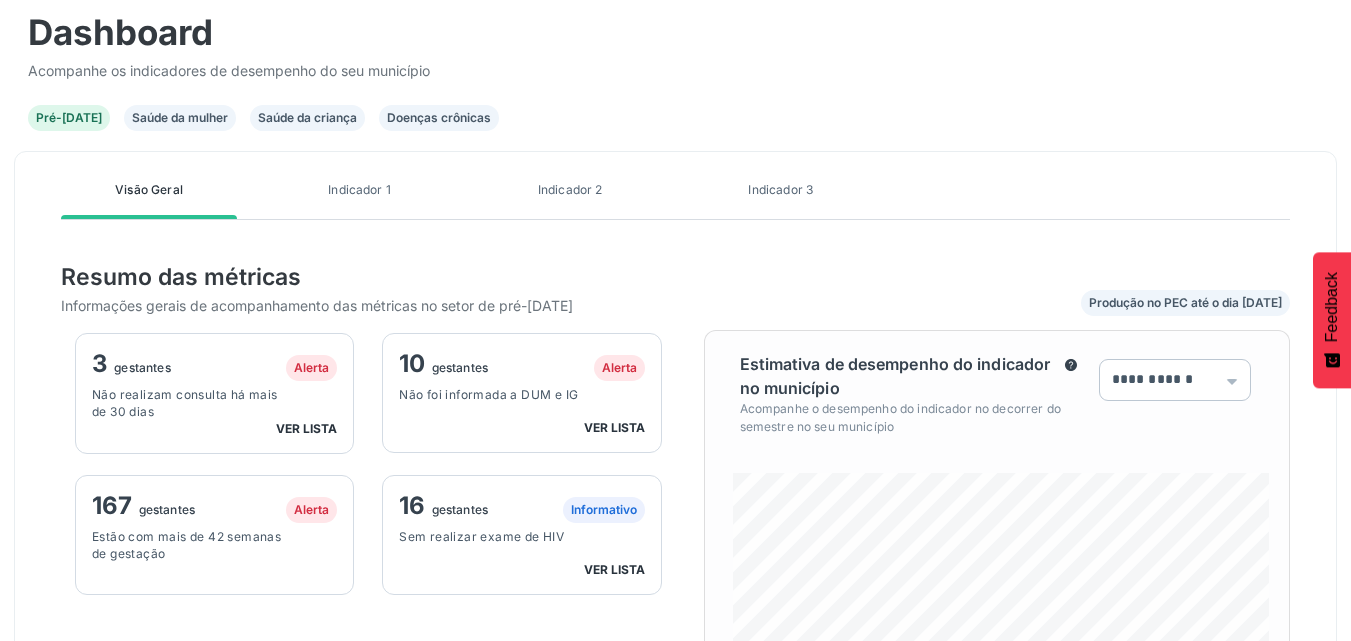 click on "Estão com mais de 42 semanas de gestação" at bounding box center (190, 545) 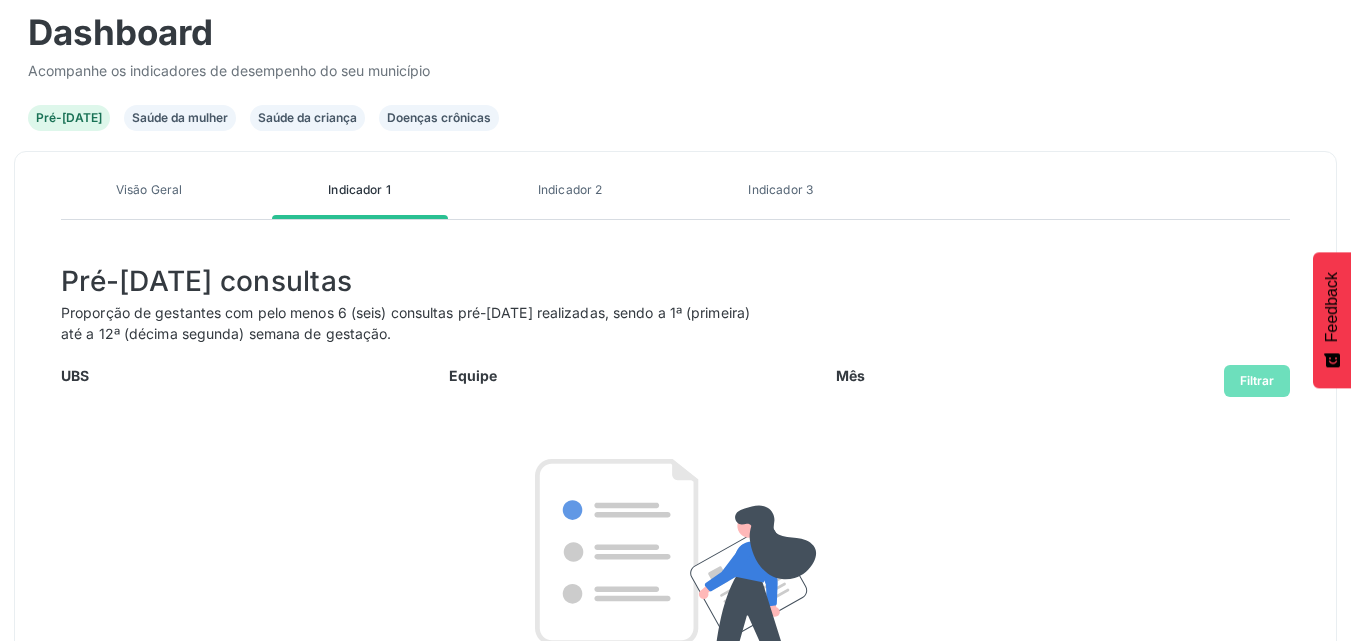 scroll, scrollTop: 257, scrollLeft: 0, axis: vertical 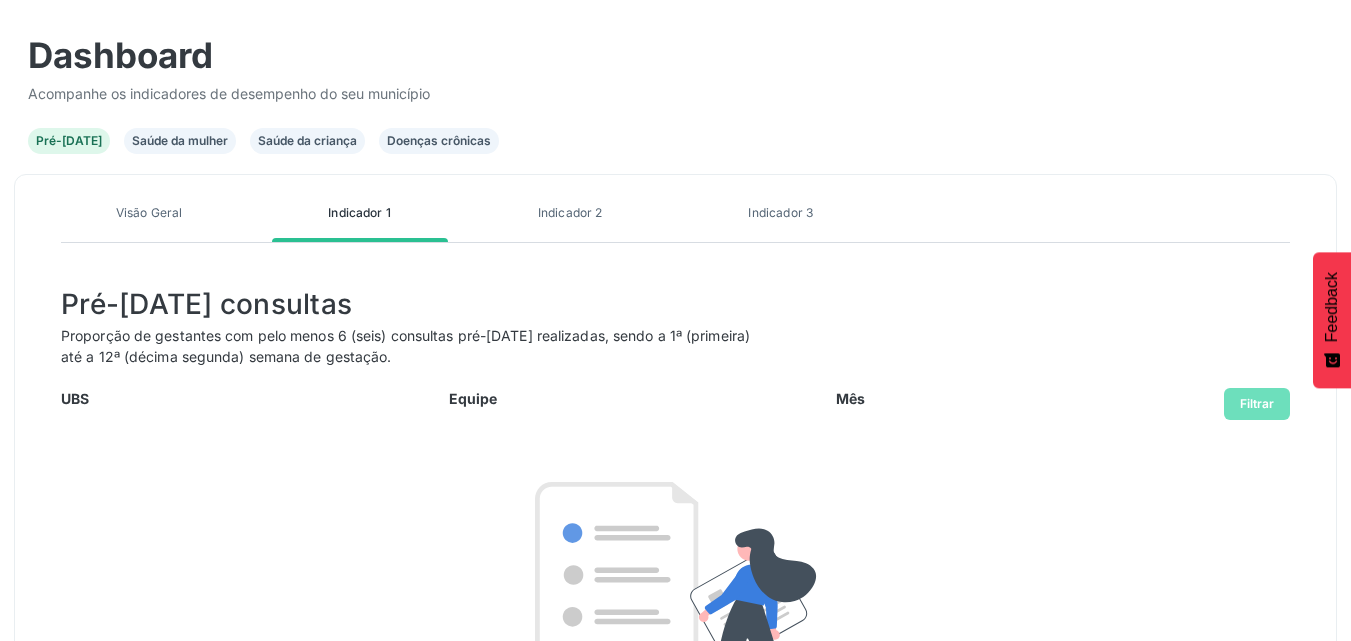 click on "Visão Geral
Indicador 1
Indicador 2
Indicador 3
Pré-[DATE] consultas
Proporção de gestantes com pelo menos 6 (seis) consultas pré-[DATE] realizadas, sendo a 1ª (primeira) até a 12ª (décima segunda) semana de gestação.
UBS
Equipe
Mês
Filtrar
Nenhum filtro selecionado
Utilize os filtros acima para buscar os dados
de acompanhamento de resumo." at bounding box center [675, 522] 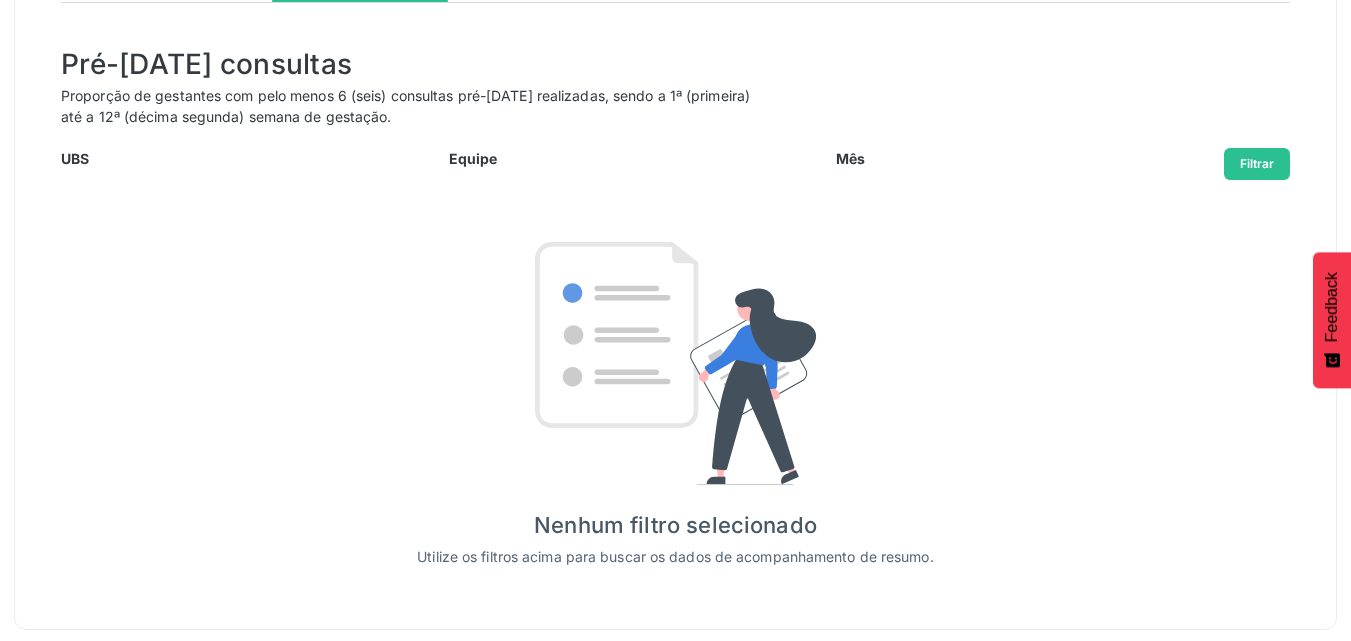 scroll, scrollTop: 500, scrollLeft: 0, axis: vertical 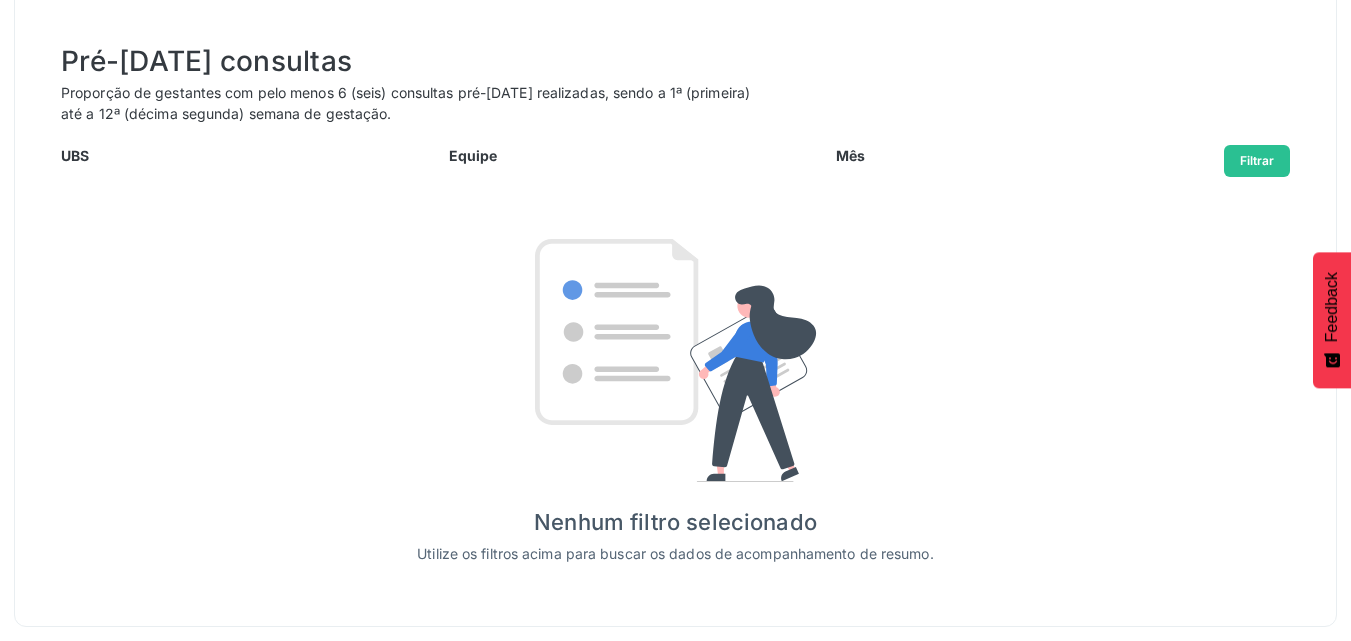 click at bounding box center (676, 360) 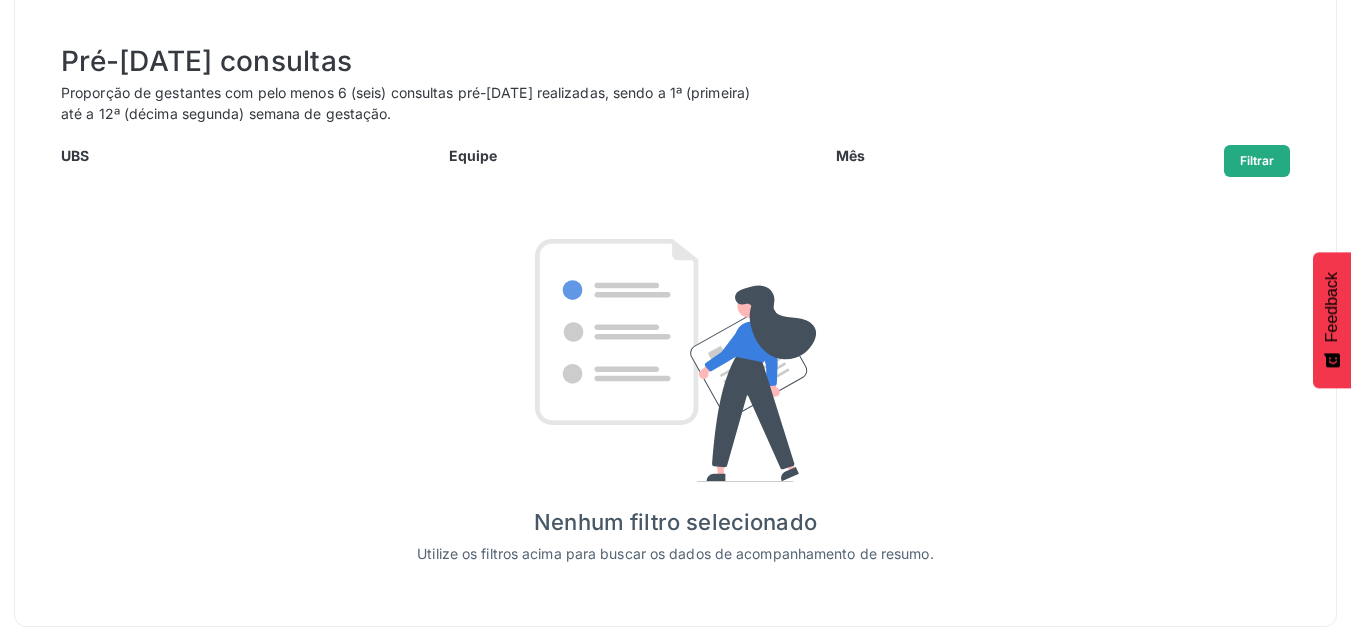 click on "Filtrar" at bounding box center [1257, 161] 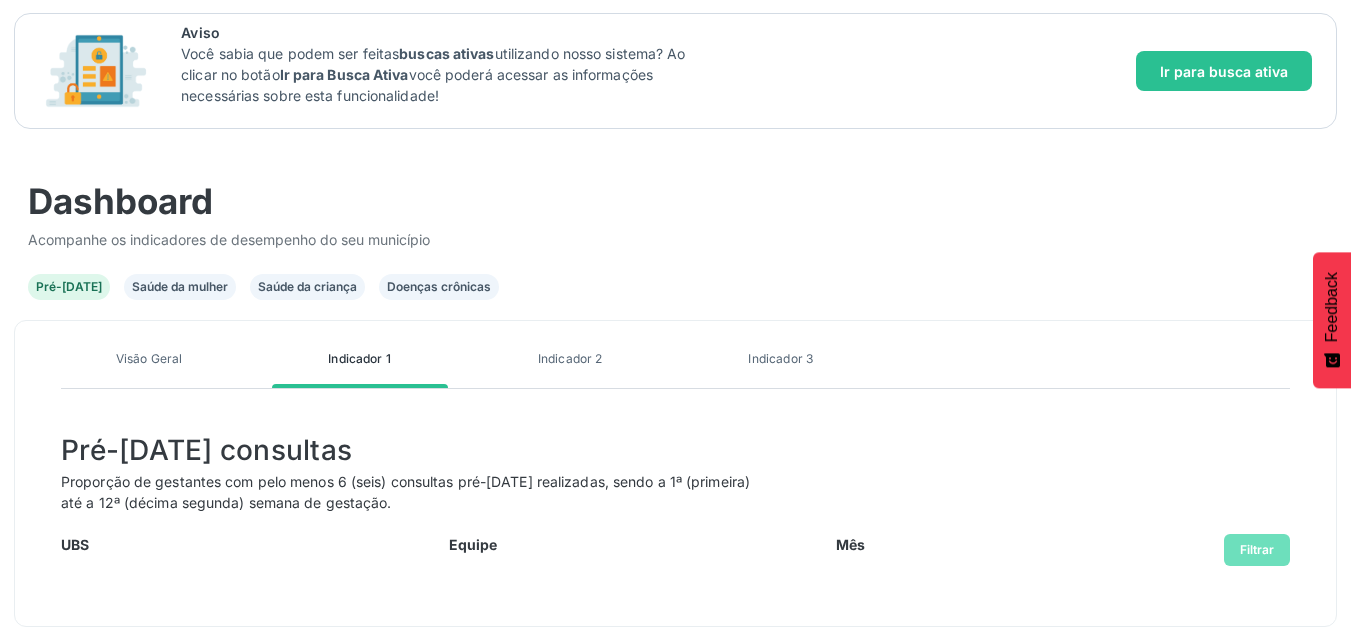 scroll, scrollTop: 175, scrollLeft: 0, axis: vertical 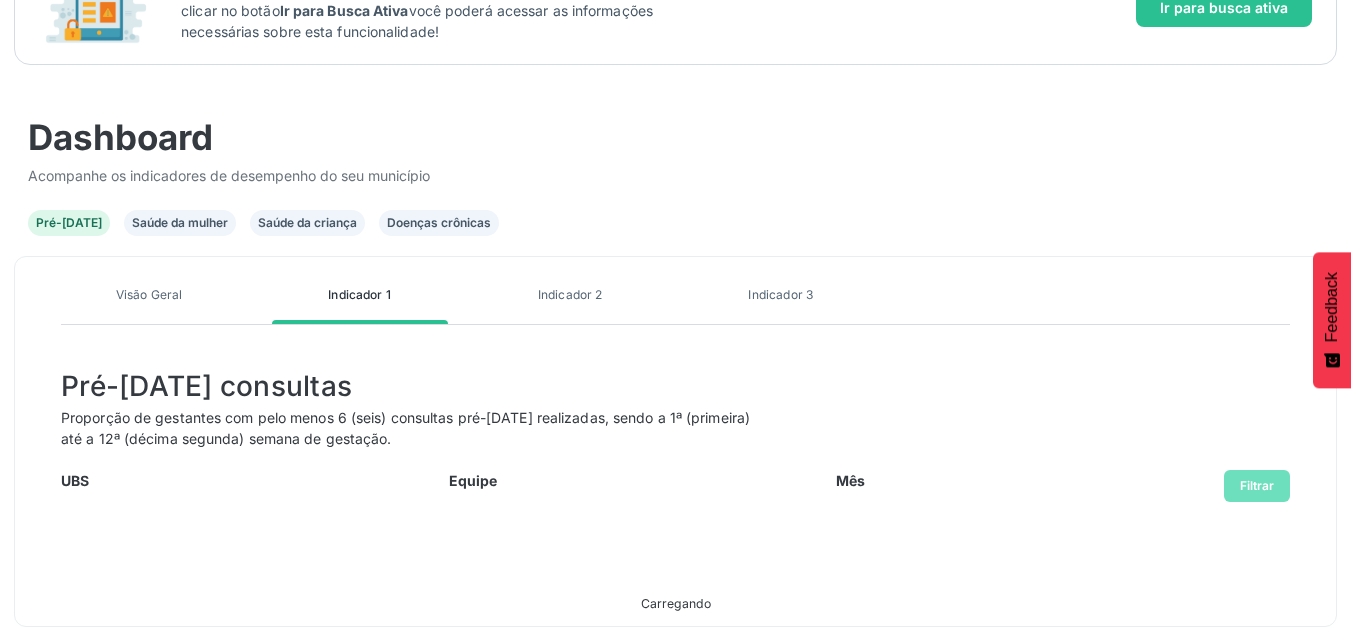 click on "Indicador 2" at bounding box center [570, 295] 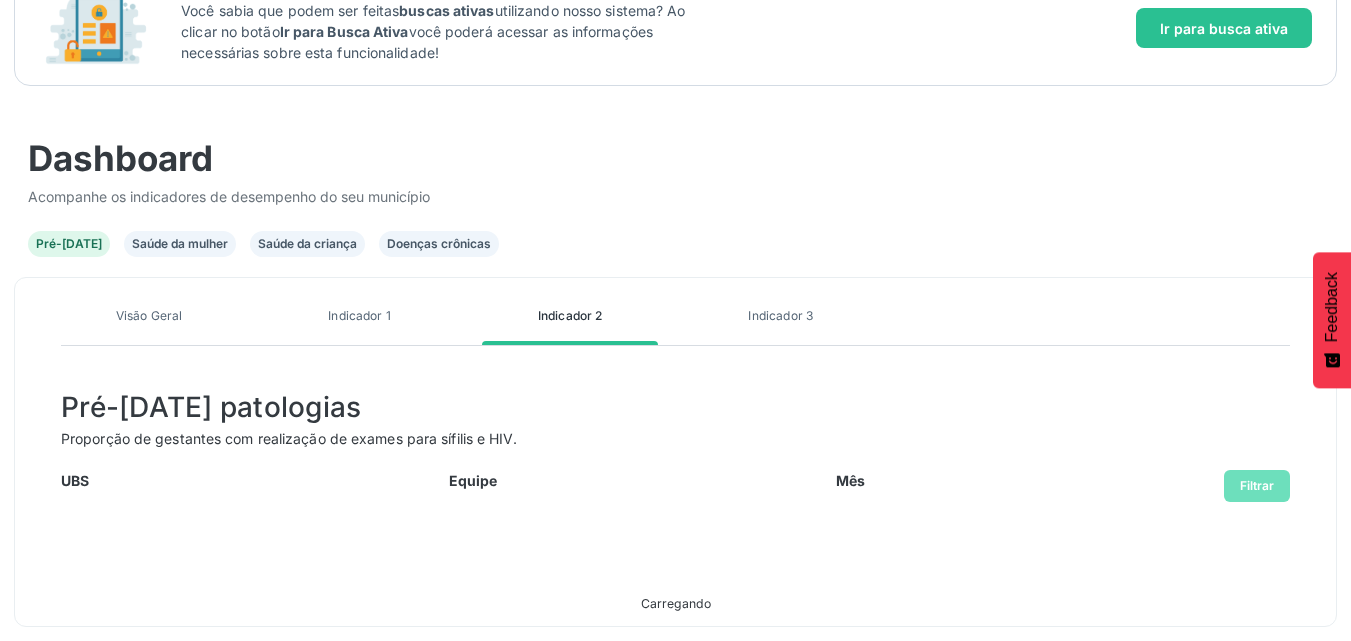 scroll, scrollTop: 175, scrollLeft: 0, axis: vertical 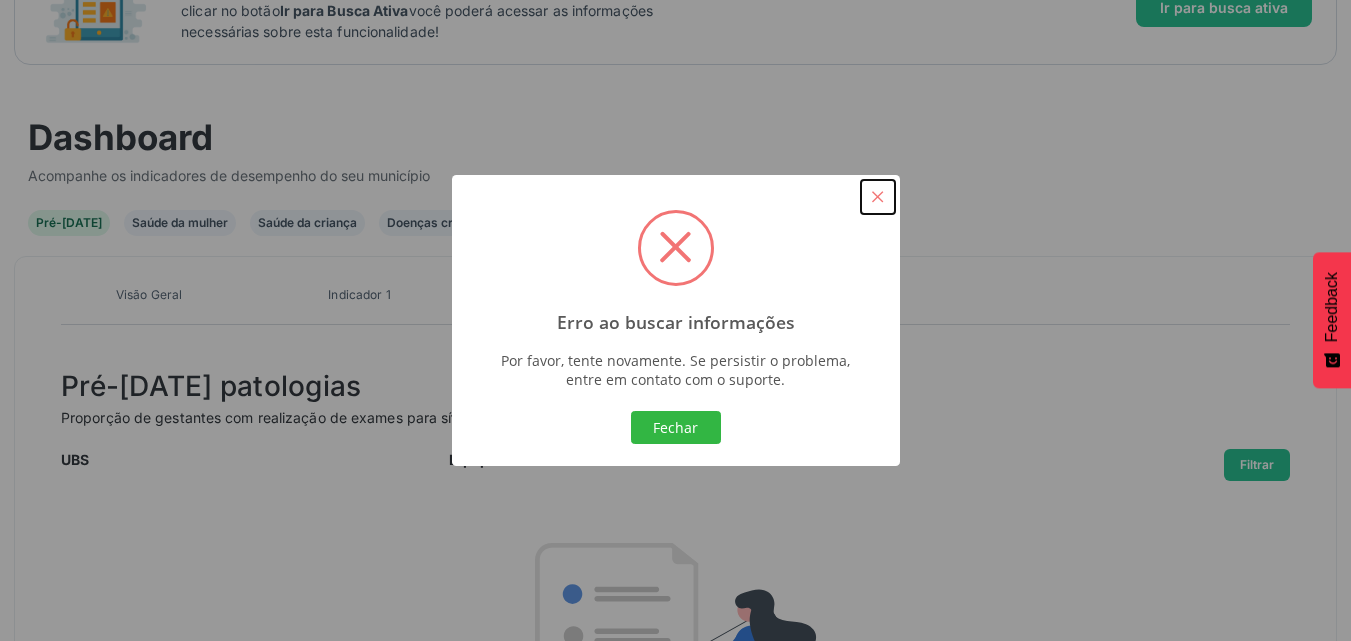 click on "×" at bounding box center [878, 197] 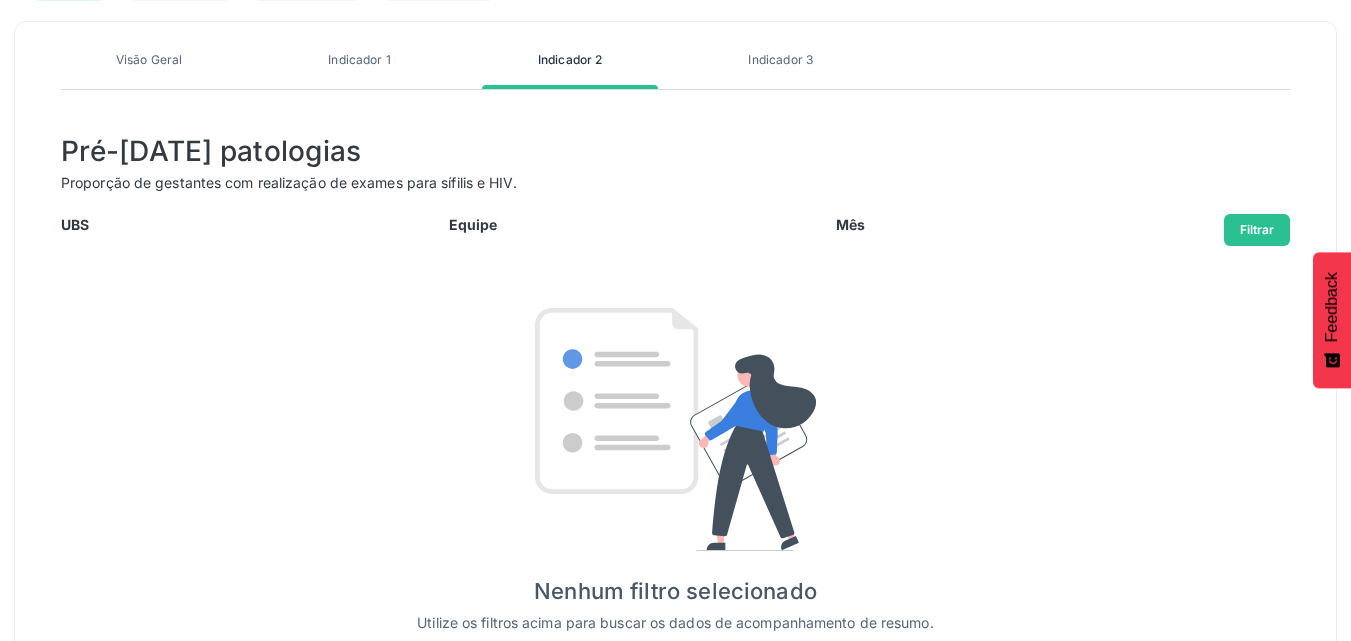 scroll, scrollTop: 415, scrollLeft: 0, axis: vertical 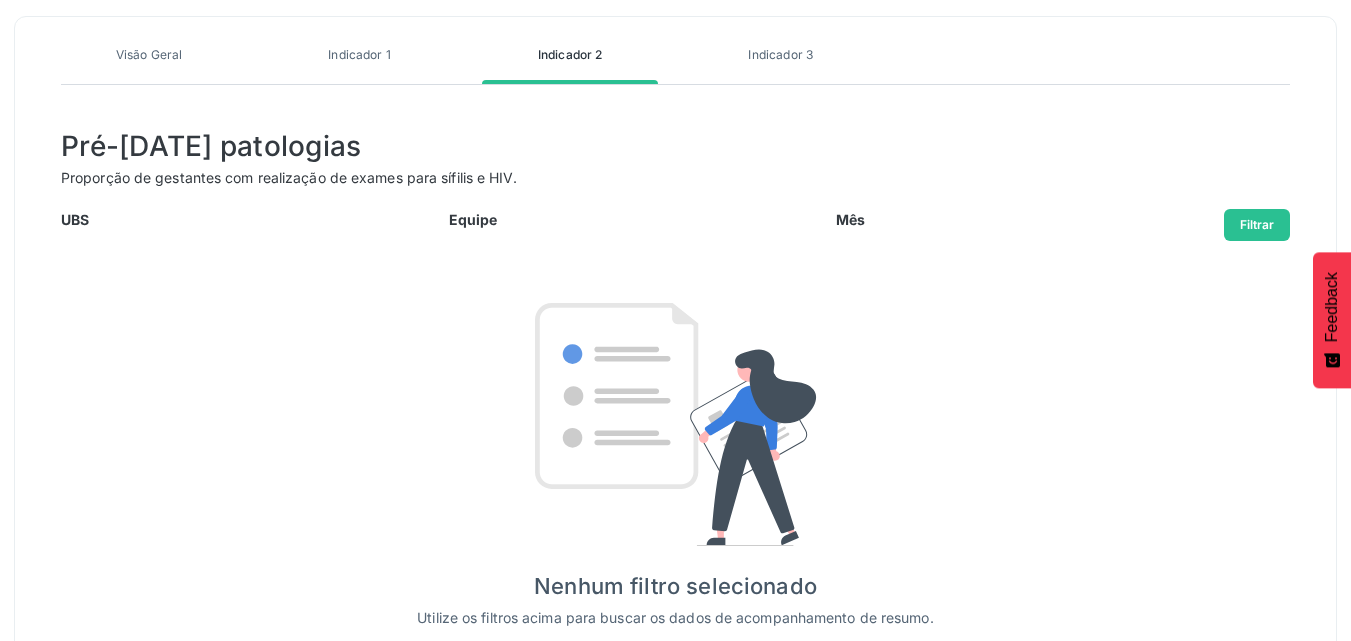 click on "Indicador 3" at bounding box center [781, 55] 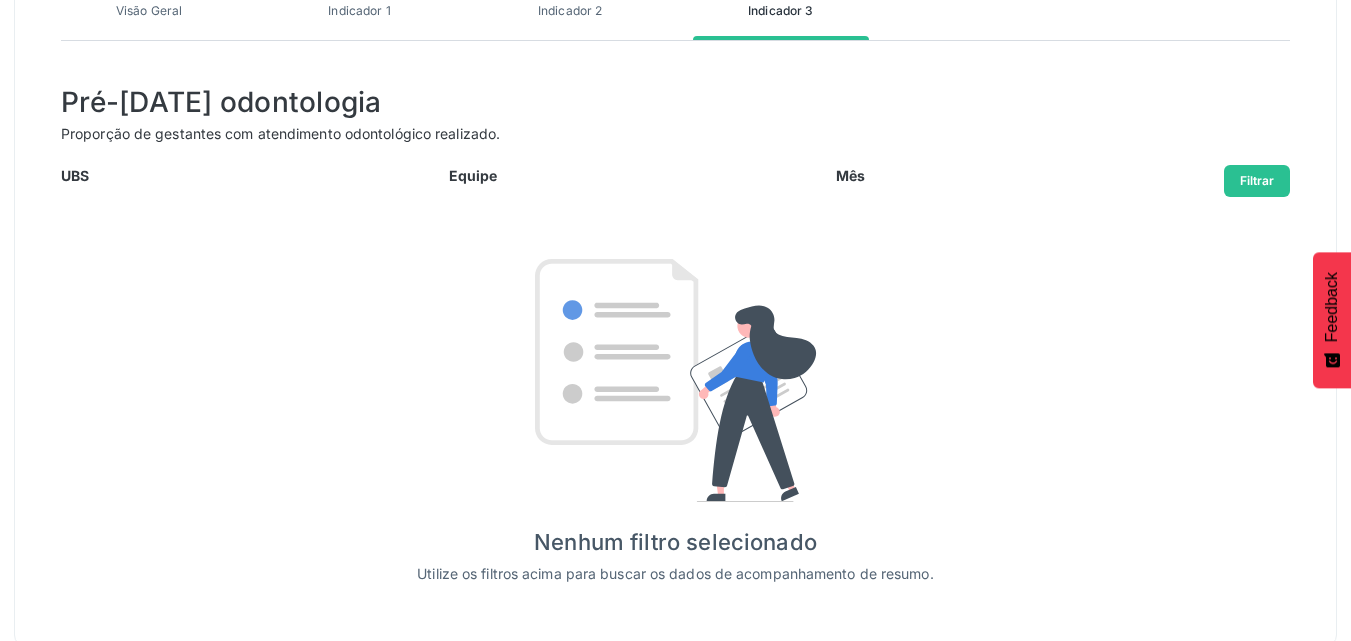 scroll, scrollTop: 479, scrollLeft: 0, axis: vertical 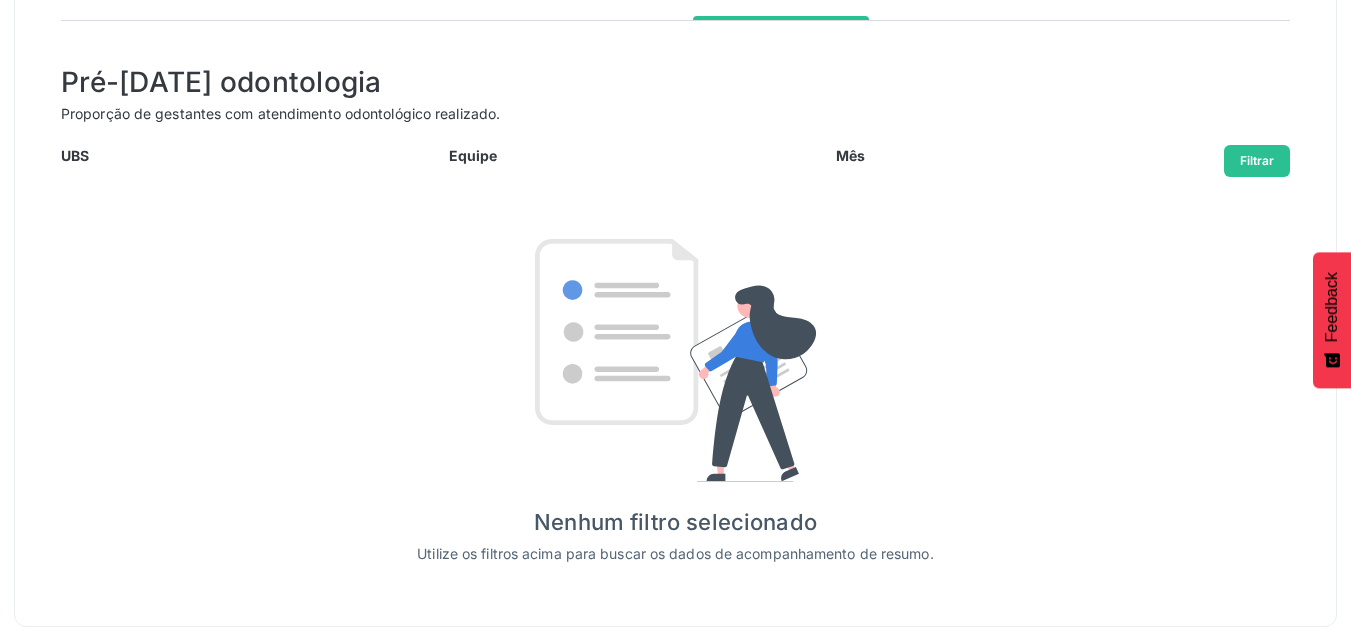 click on "Aviso
Você sabia que podem ser feitas  buscas ativas
utilizando nosso sistema?
Ao clicar no botão  Ir para Busca Ativa
você poderá acessar as informações necessárias sobre esta funcionalidade!
Ir para busca ativa
Dashboard
Acompanhe os indicadores de desempenho do seu município
Pré-[DATE]
Saúde da mulher
Saúde da criança
Doenças crônicas
Visão Geral
Indicador 1
Indicador 2
Indicador 3
Pré-[DATE] odontologia
Proporção de gestantes com atendimento odontológico realizado.
UBS
Equipe
Mês
Filtrar
Nenhum filtro selecionado
Utilize os filtros acima para buscar os dados
de acompanhamento de resumo." at bounding box center (675, 136) 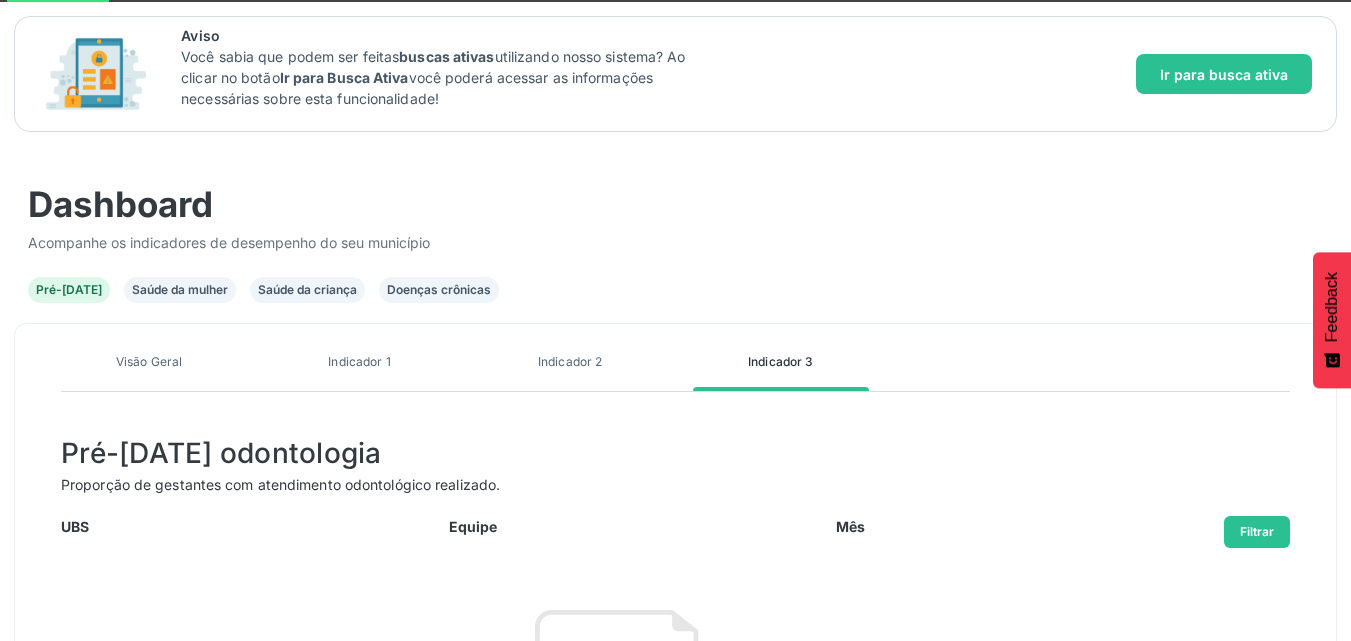 scroll, scrollTop: 120, scrollLeft: 0, axis: vertical 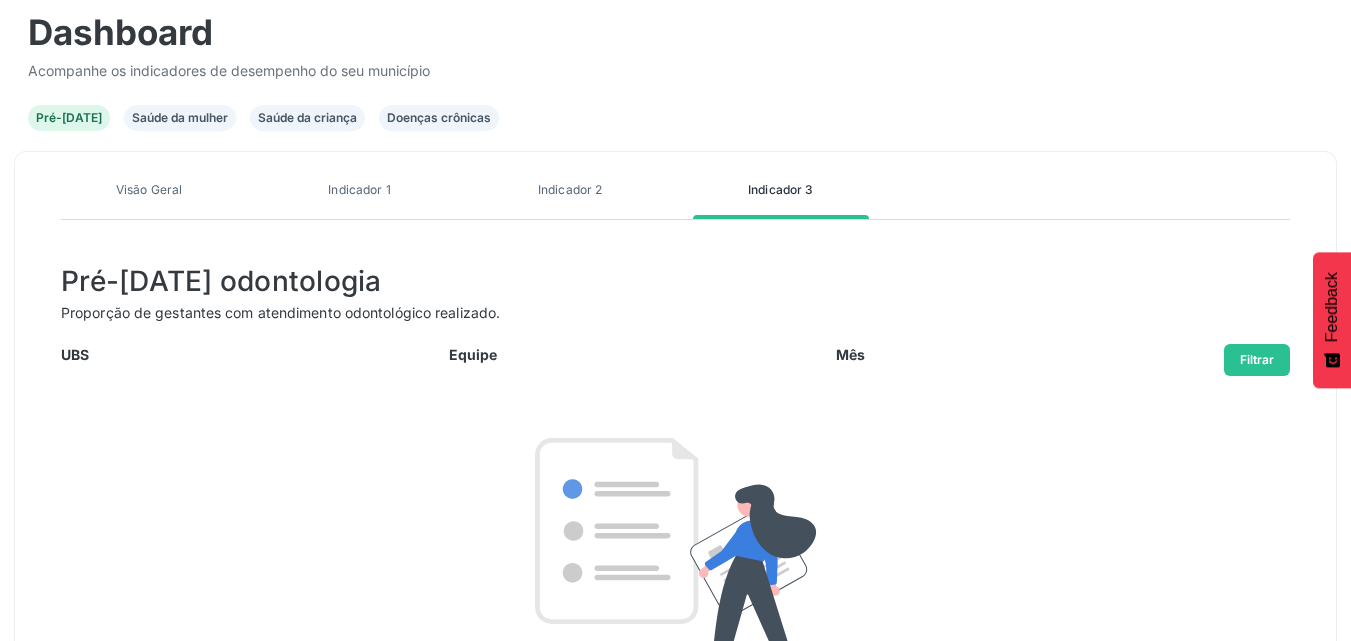 click at bounding box center (676, 559) 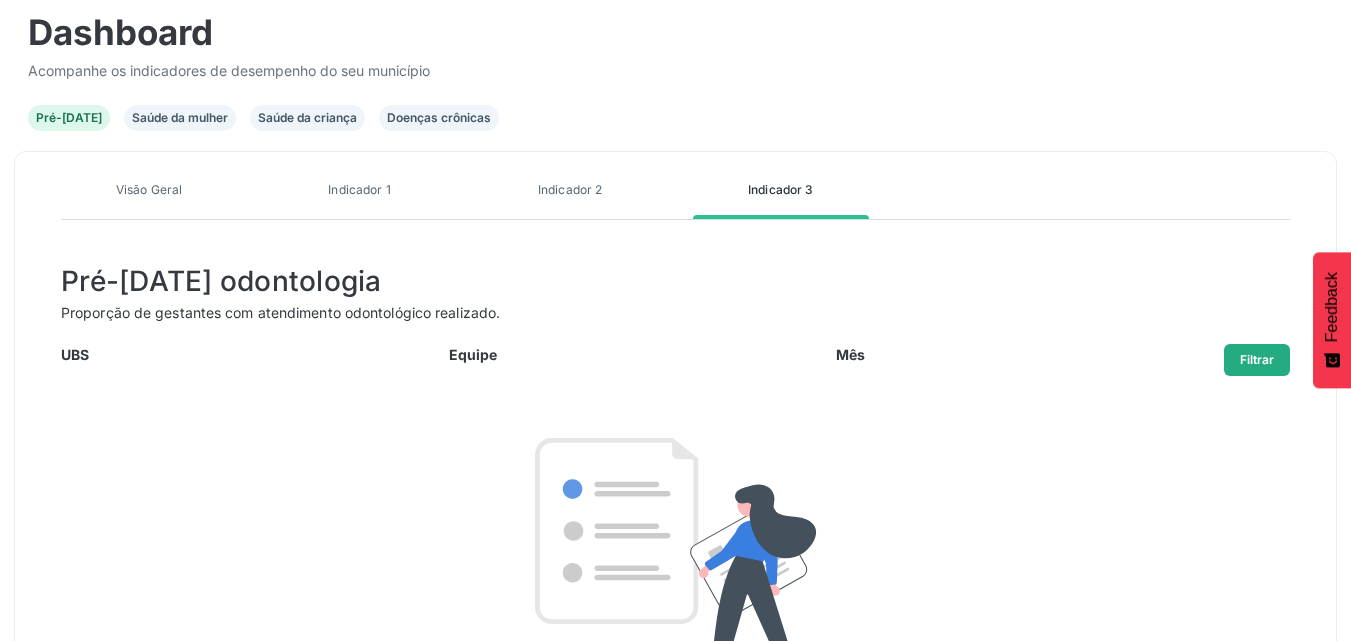 click on "Filtrar" at bounding box center (1257, 360) 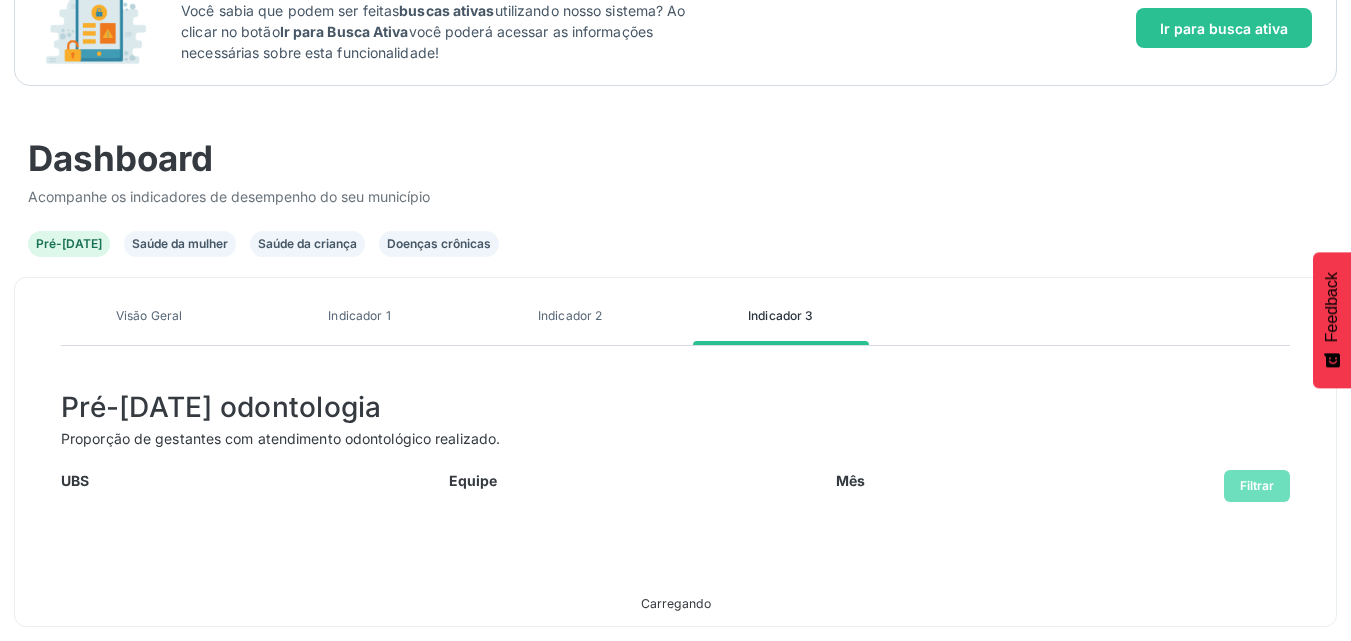 scroll, scrollTop: 154, scrollLeft: 0, axis: vertical 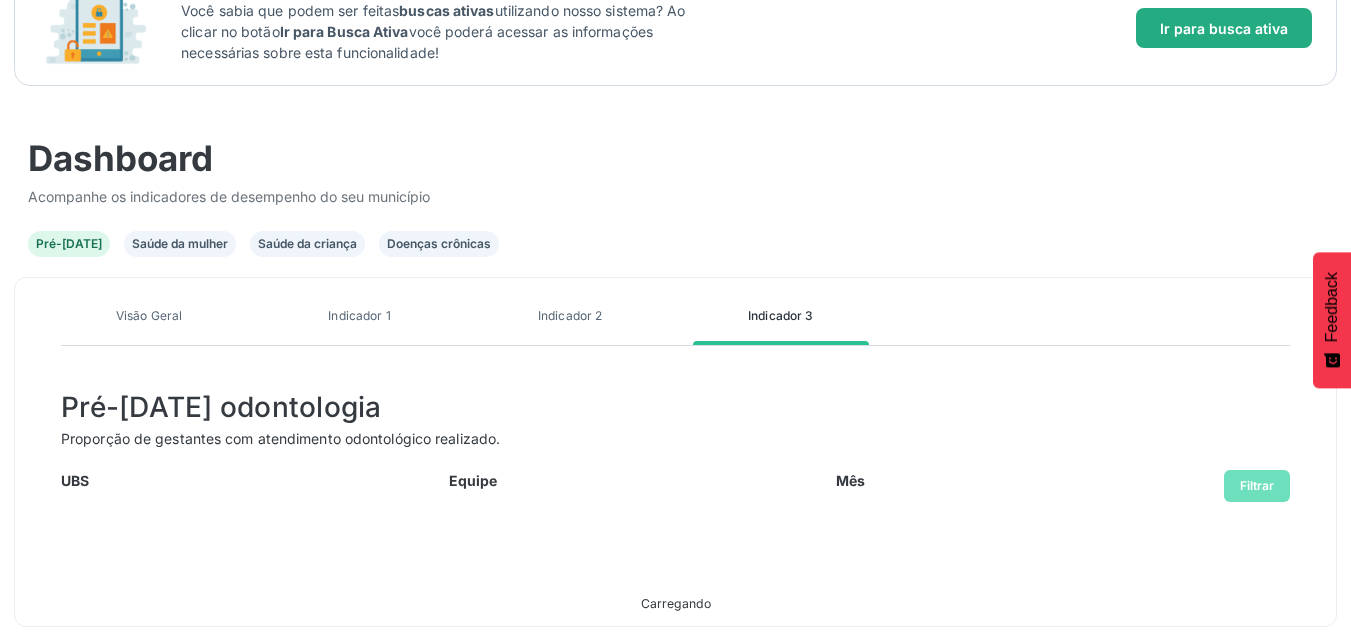 click on "Ir para busca ativa" at bounding box center (1224, 28) 